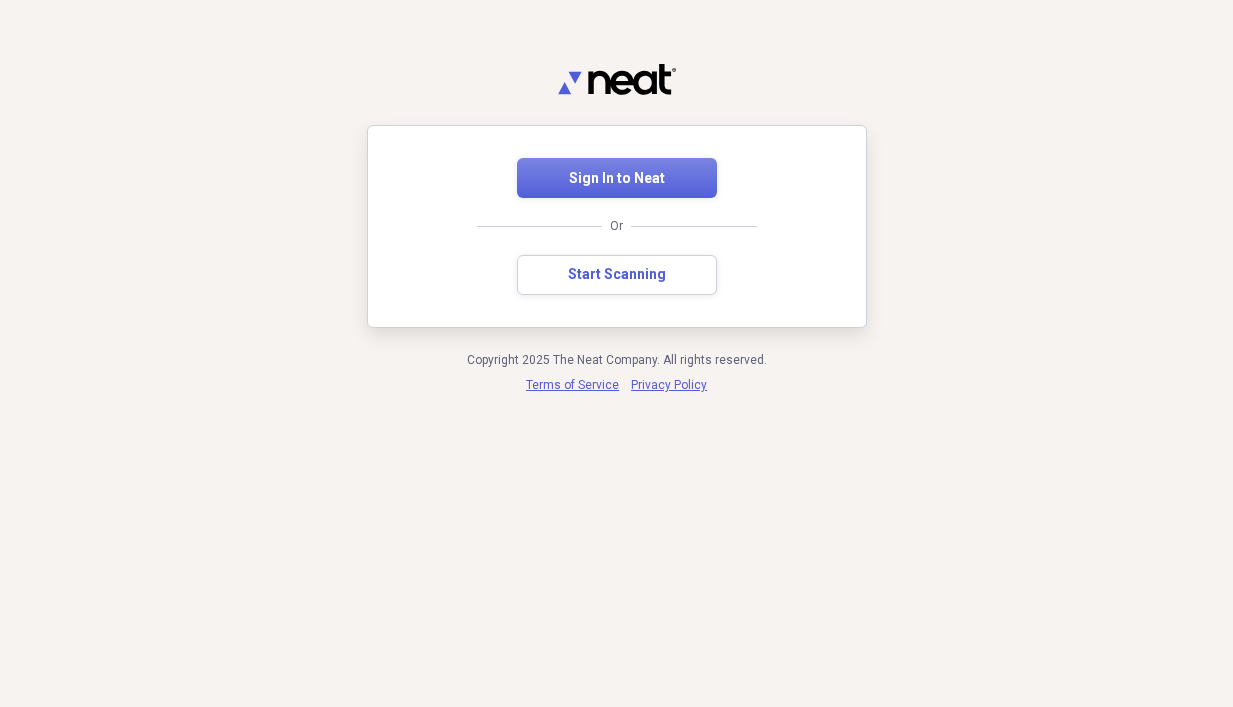 scroll, scrollTop: 0, scrollLeft: 0, axis: both 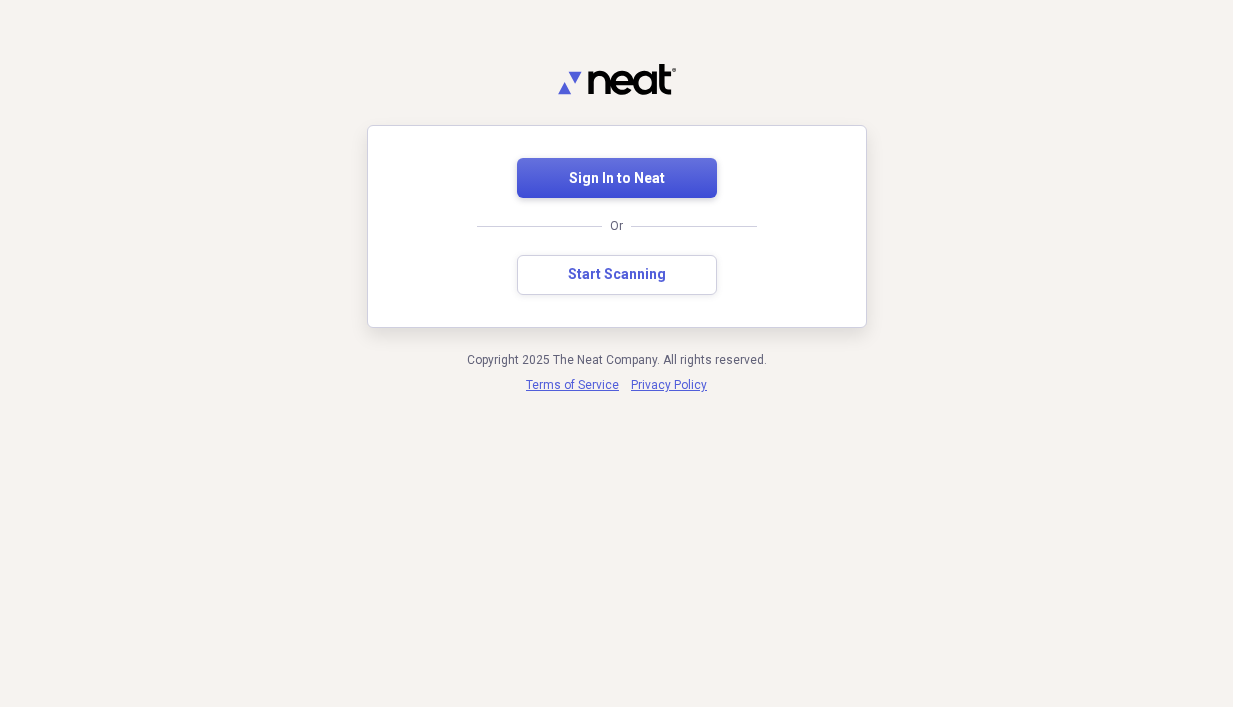 click on "Sign In to Neat" at bounding box center [617, 178] 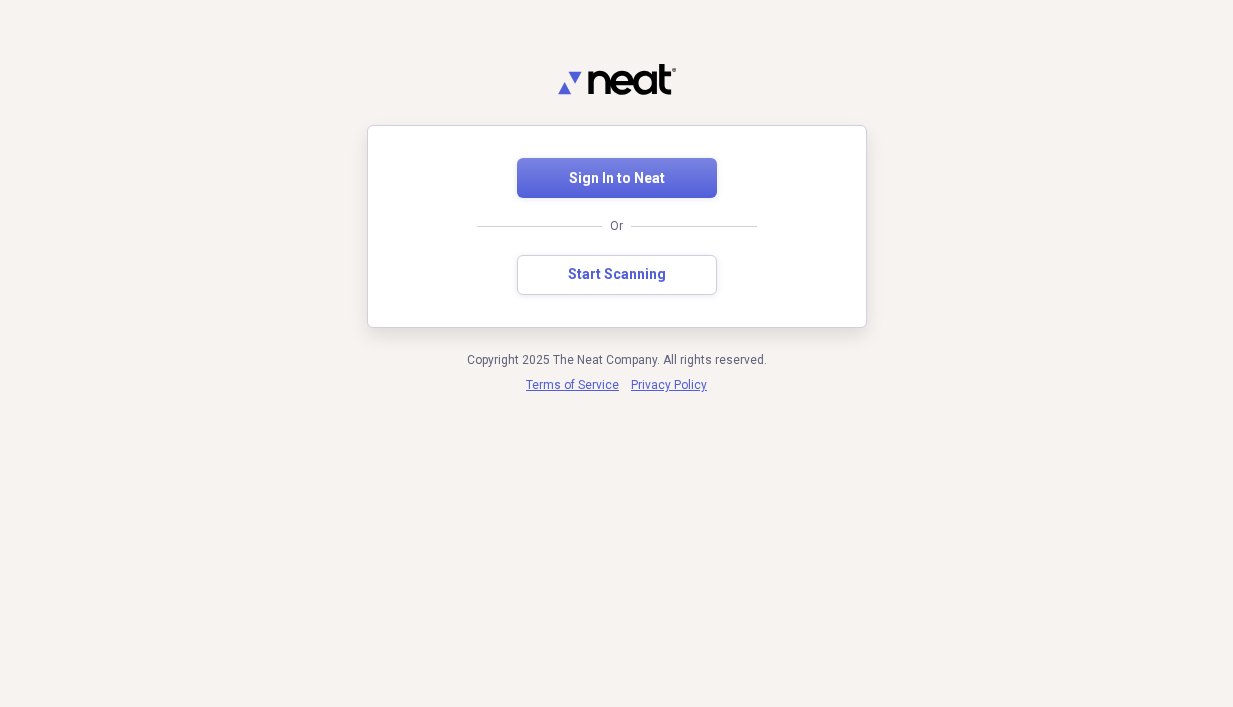 scroll, scrollTop: 0, scrollLeft: 0, axis: both 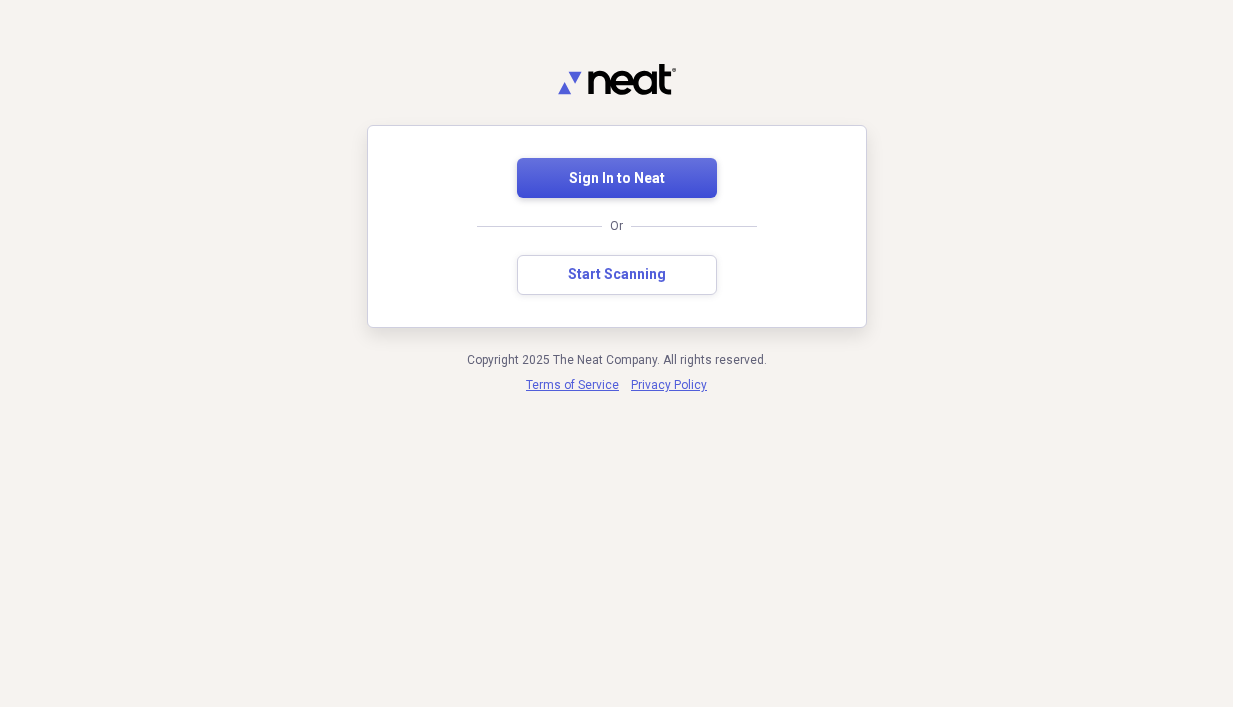 click on "Sign In to Neat" at bounding box center [617, 179] 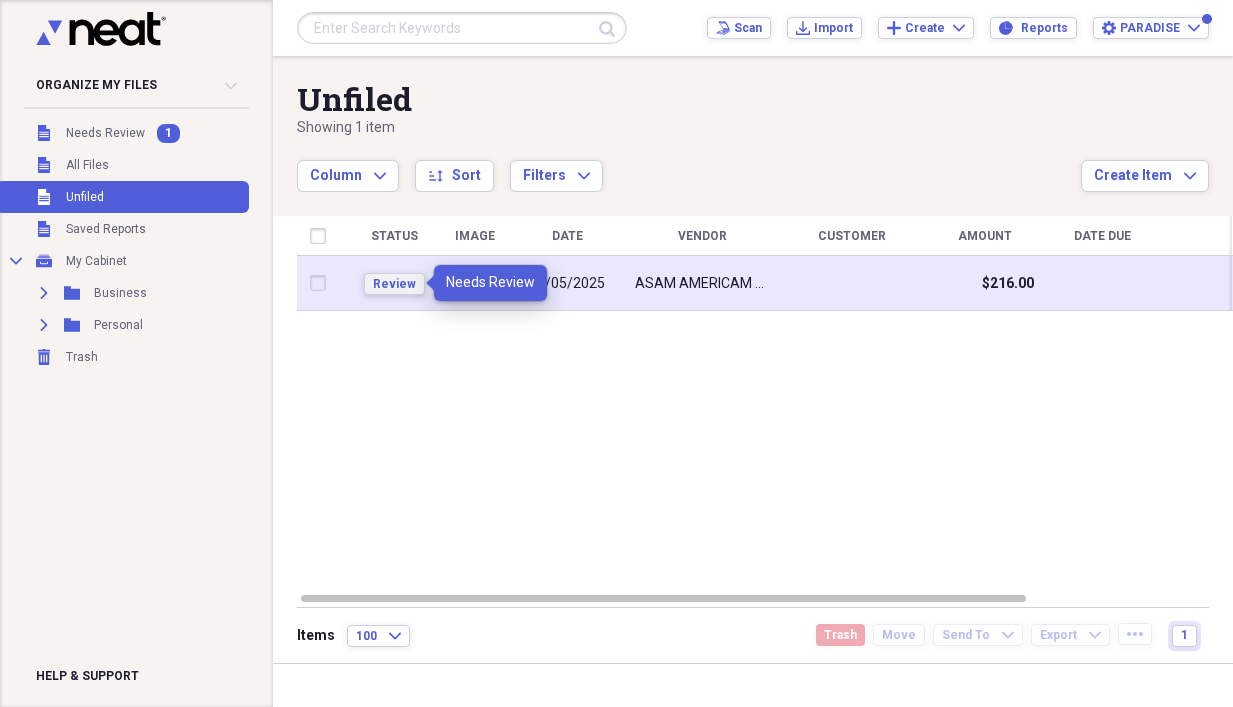 click on "Review" at bounding box center (394, 284) 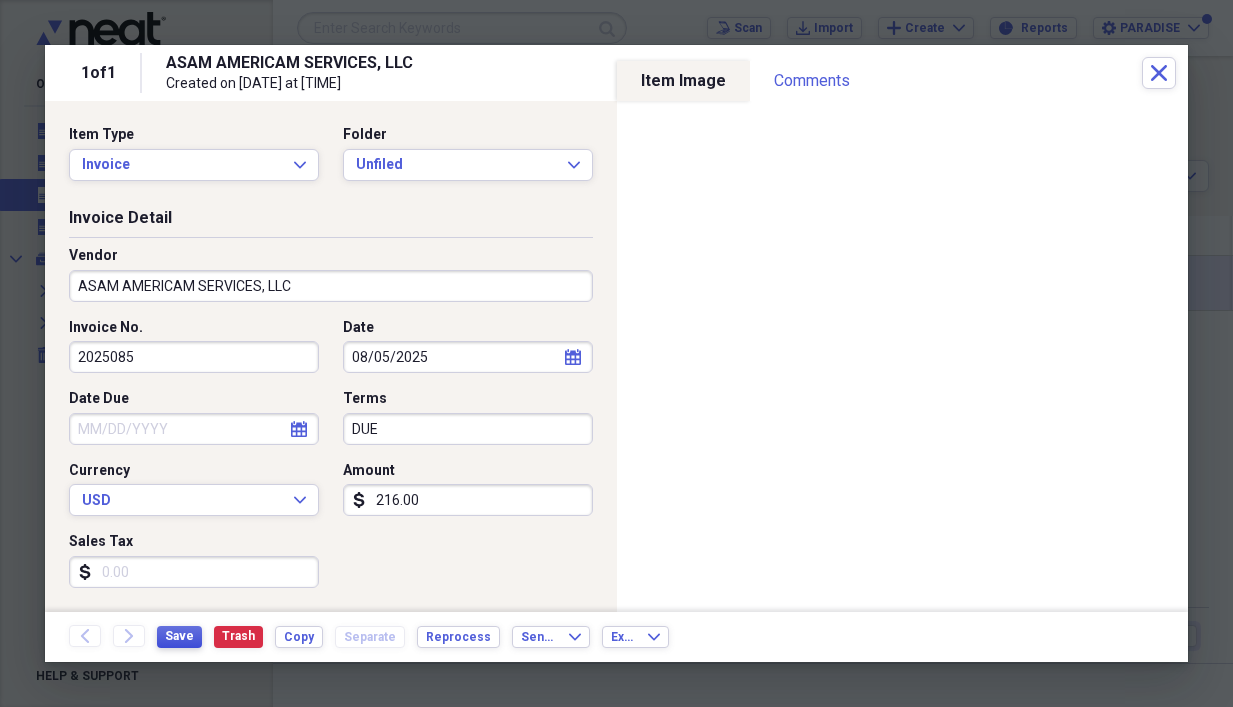 click on "Save" at bounding box center (179, 636) 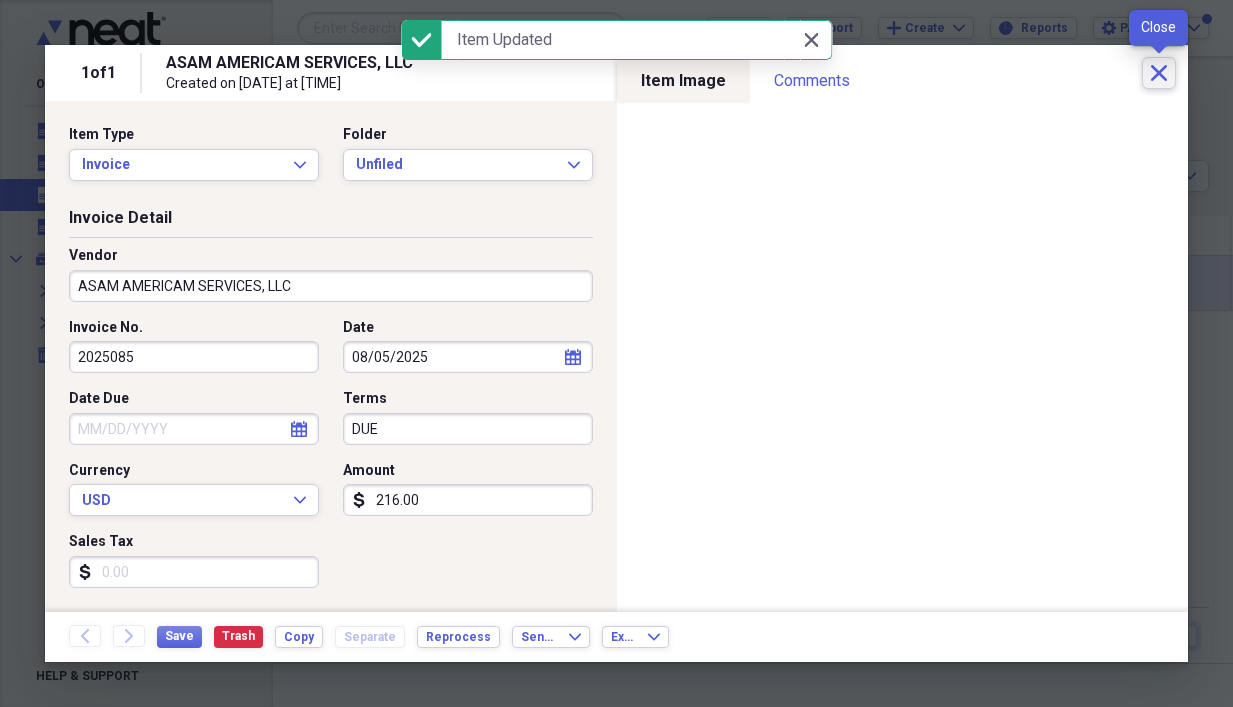 click on "Close" 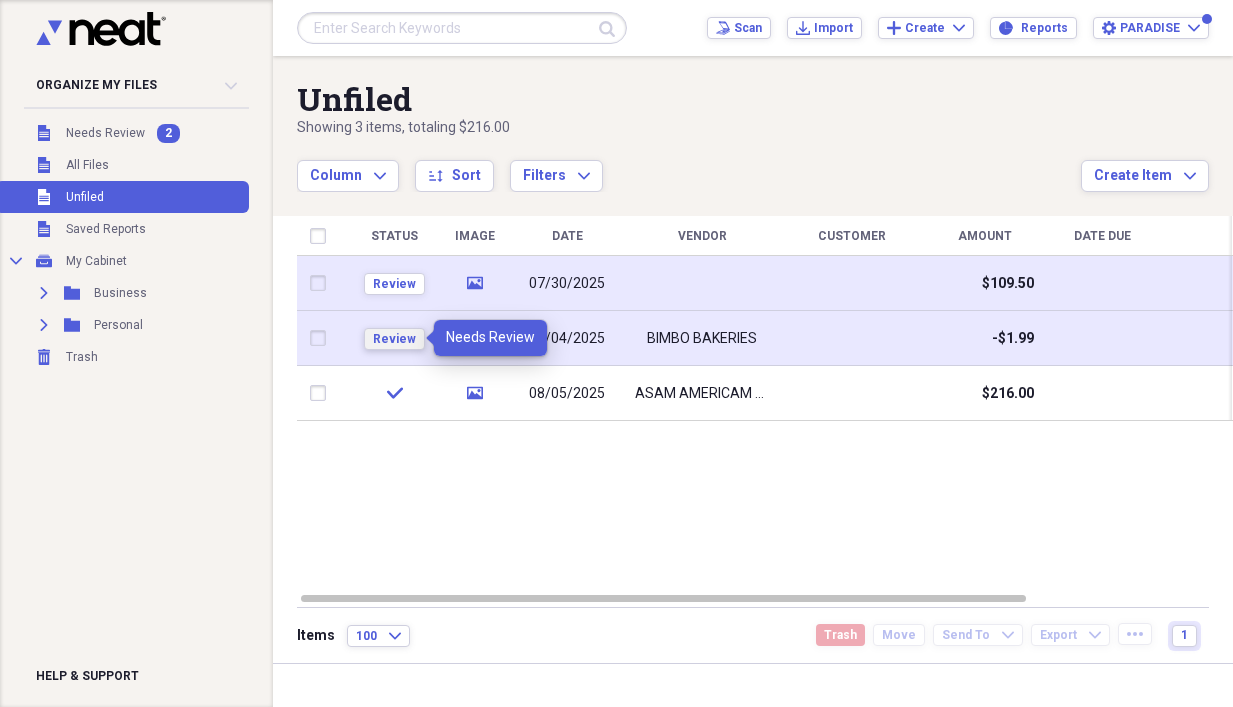 click on "Review" at bounding box center [394, 339] 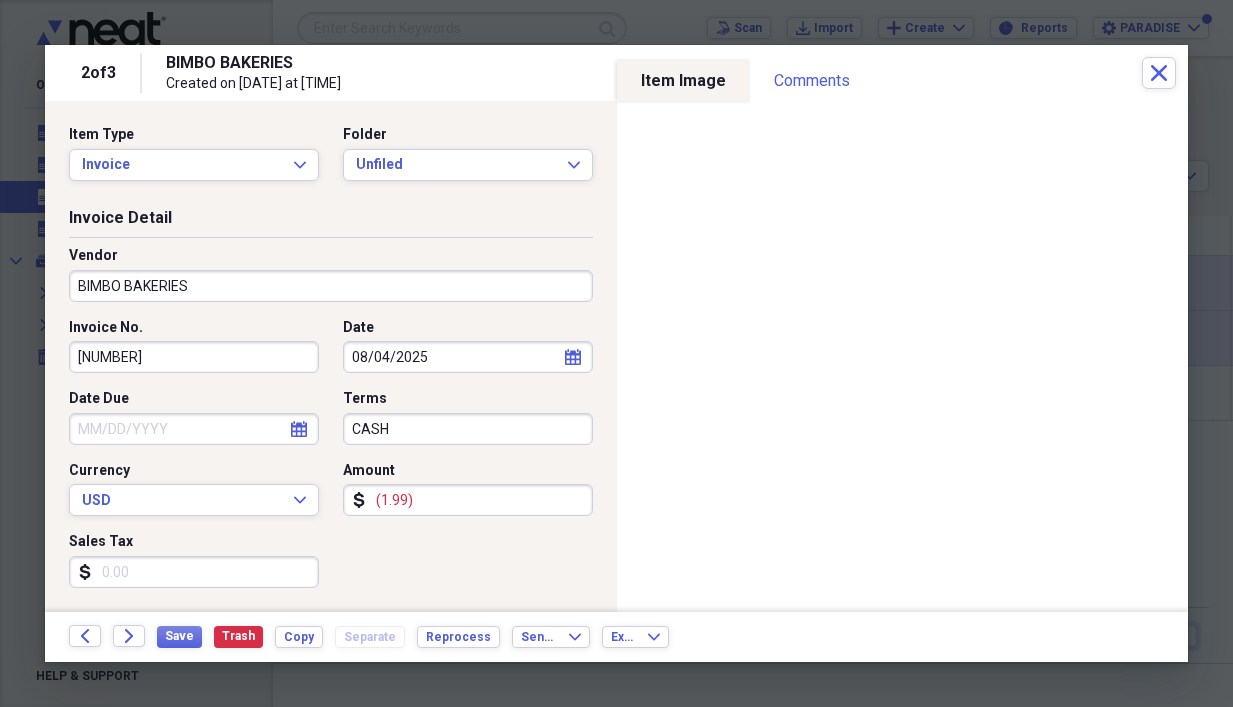 click on "(1.99)" at bounding box center (468, 500) 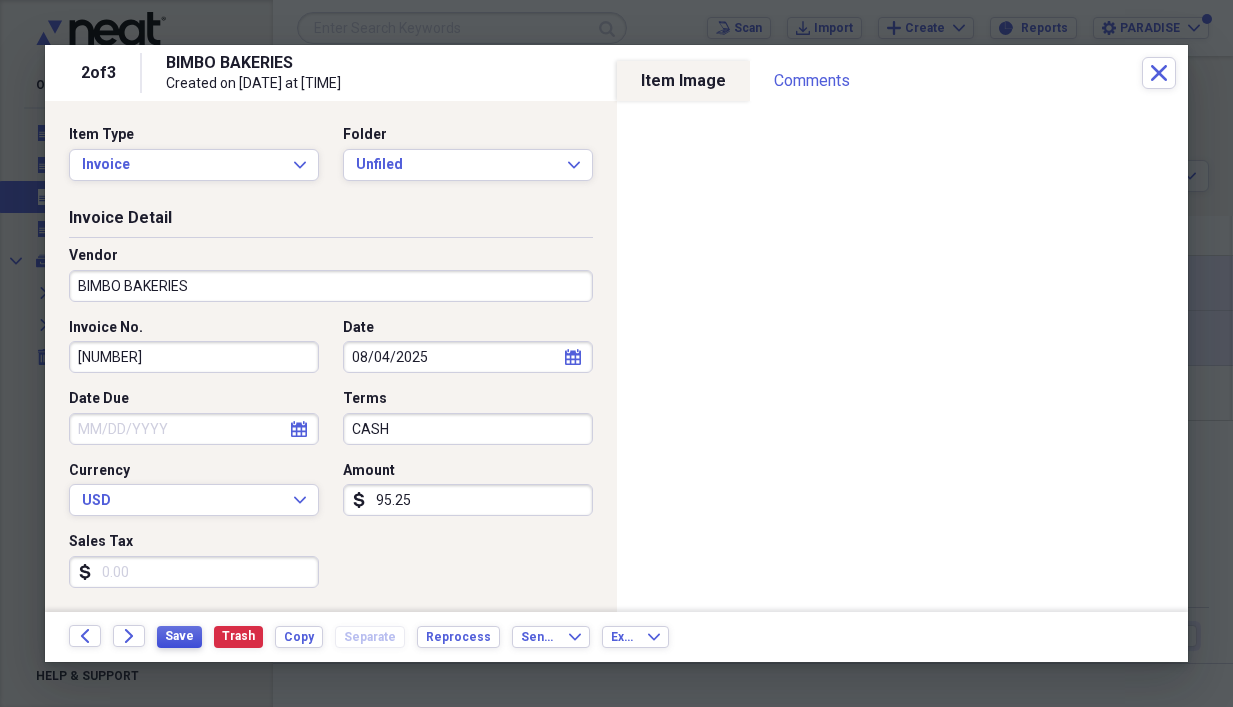 type on "95.25" 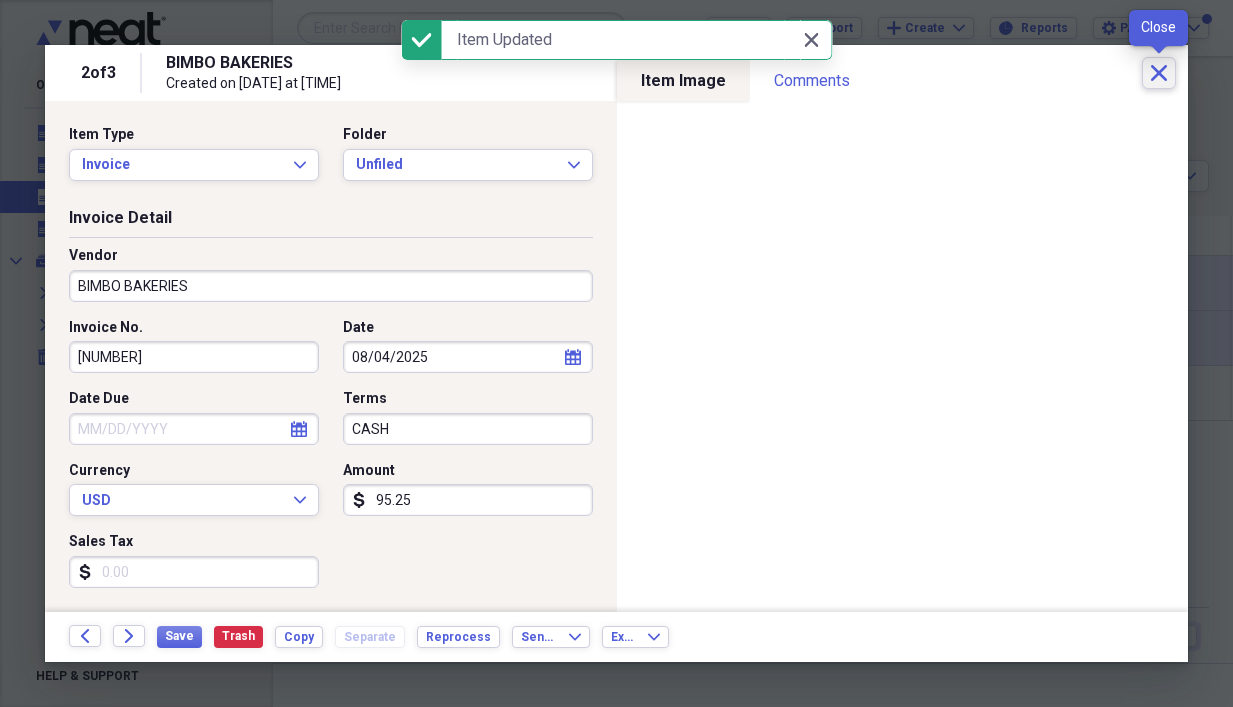 click on "Close" 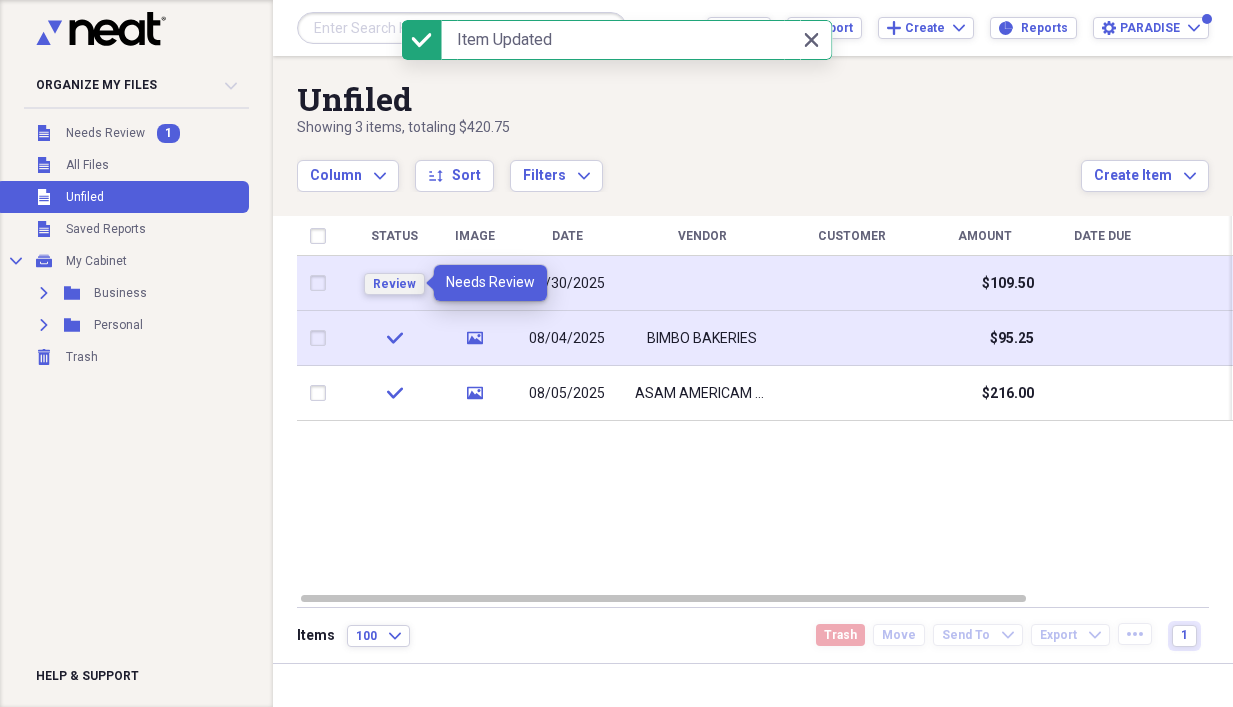 click on "Review" at bounding box center (394, 284) 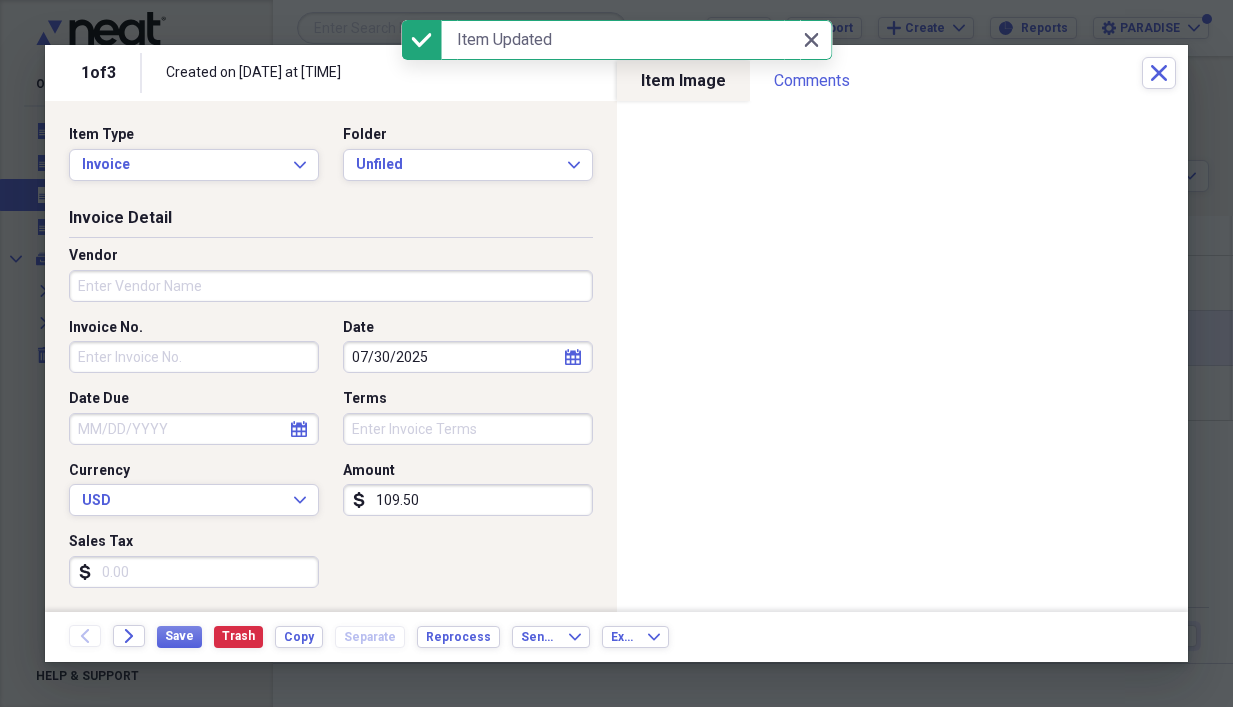 drag, startPoint x: 220, startPoint y: 280, endPoint x: 209, endPoint y: 286, distance: 12.529964 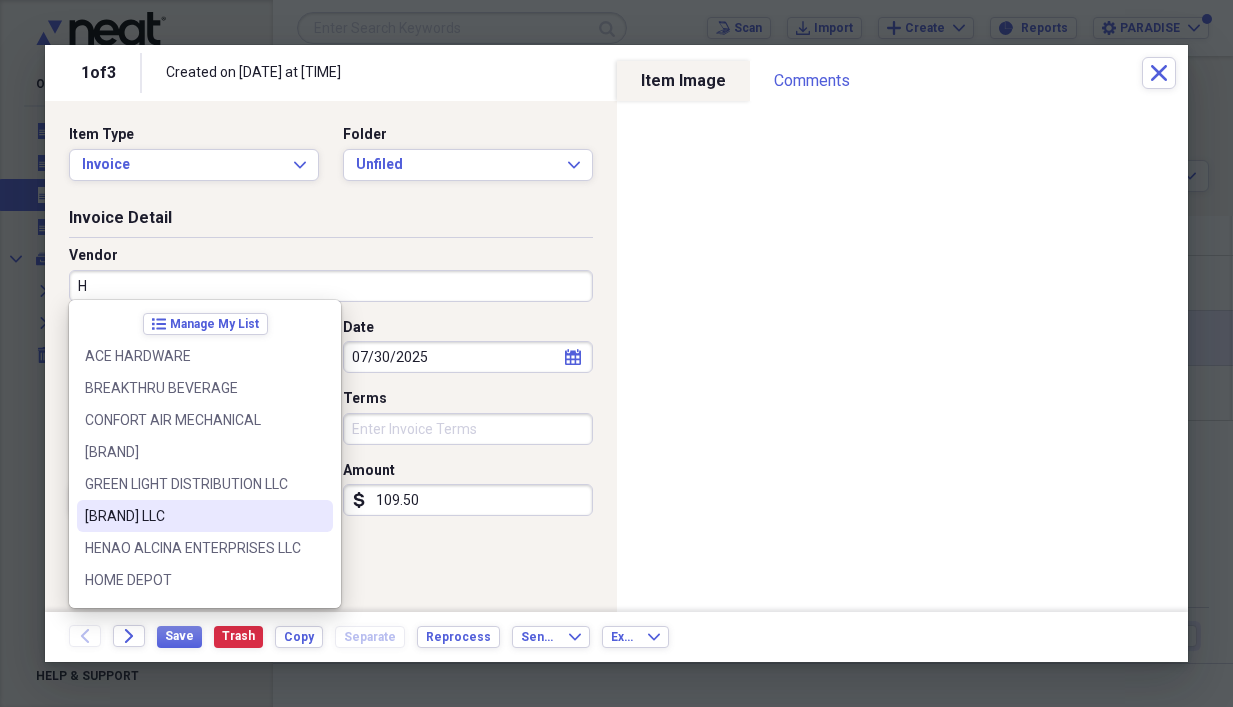 click on "[BRAND] LLC" at bounding box center [193, 516] 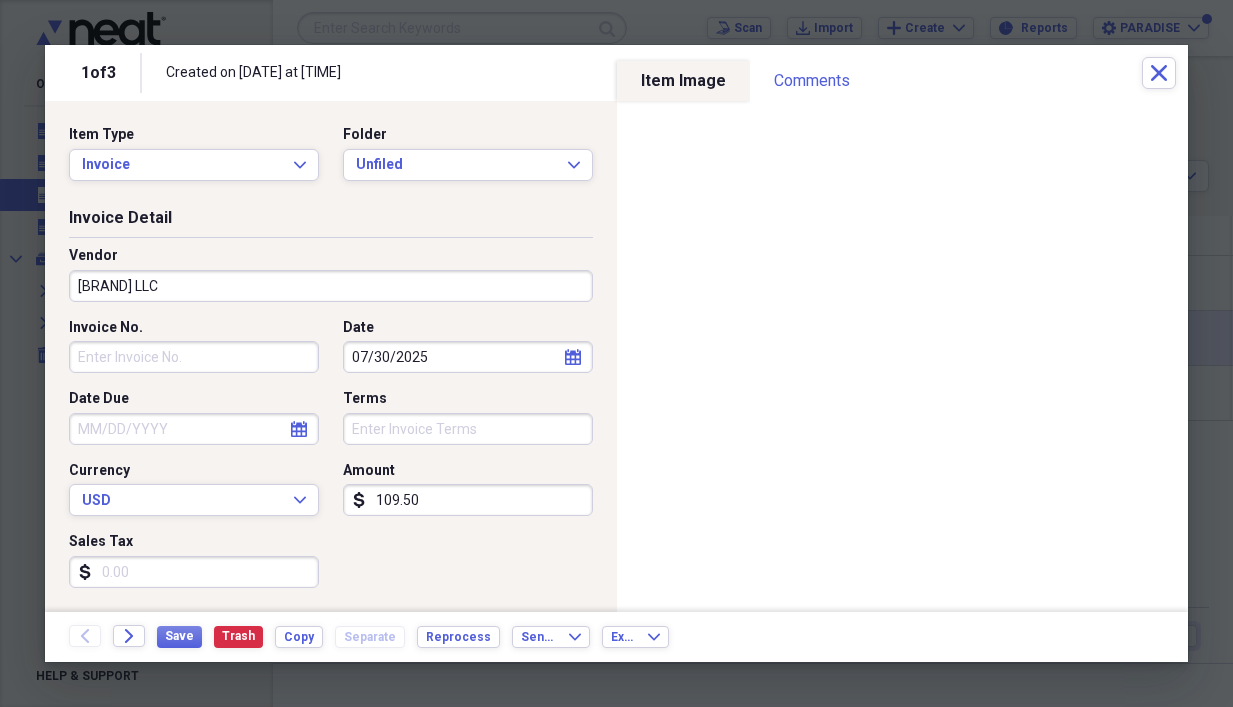 type on "PURCHASES GROCERY" 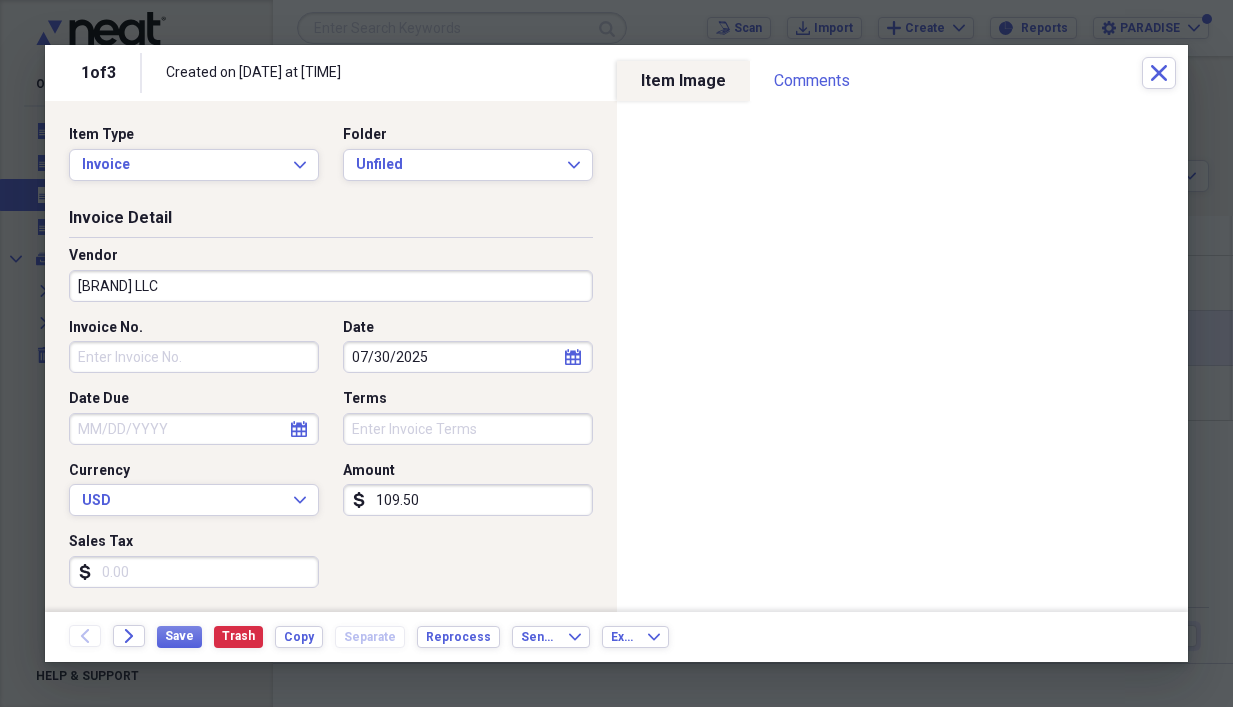 click on "Invoice No." at bounding box center [194, 357] 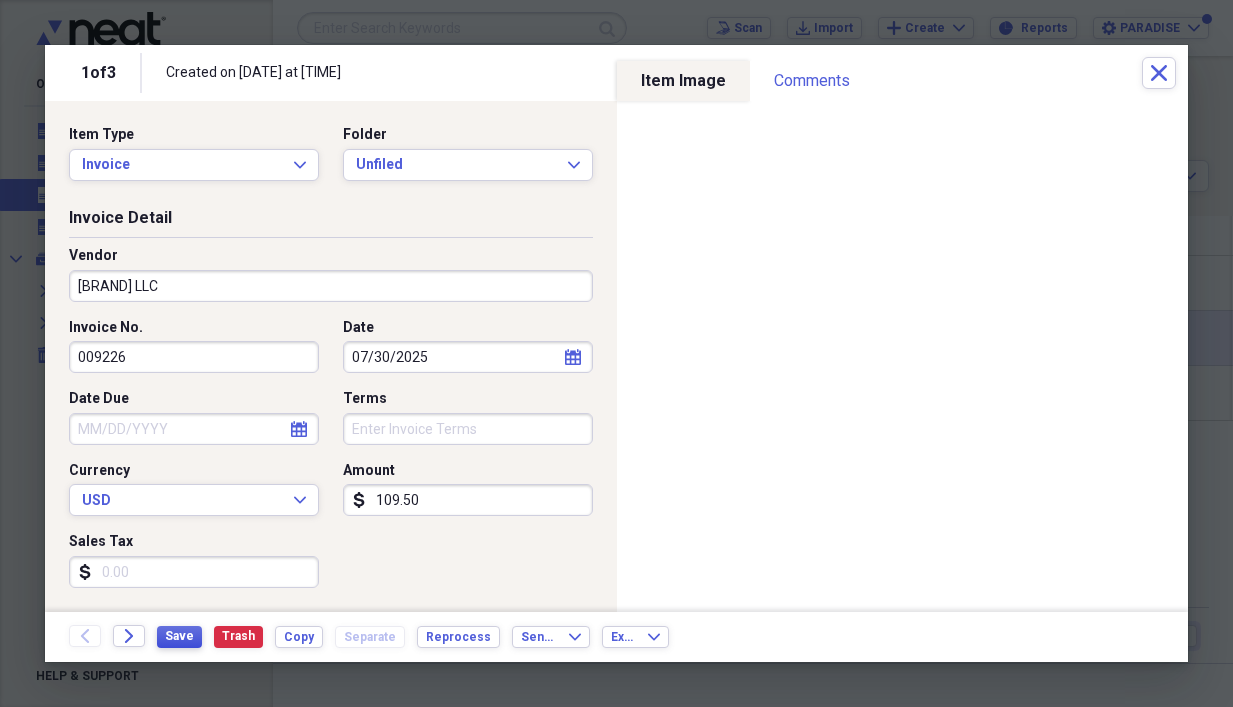type on "009226" 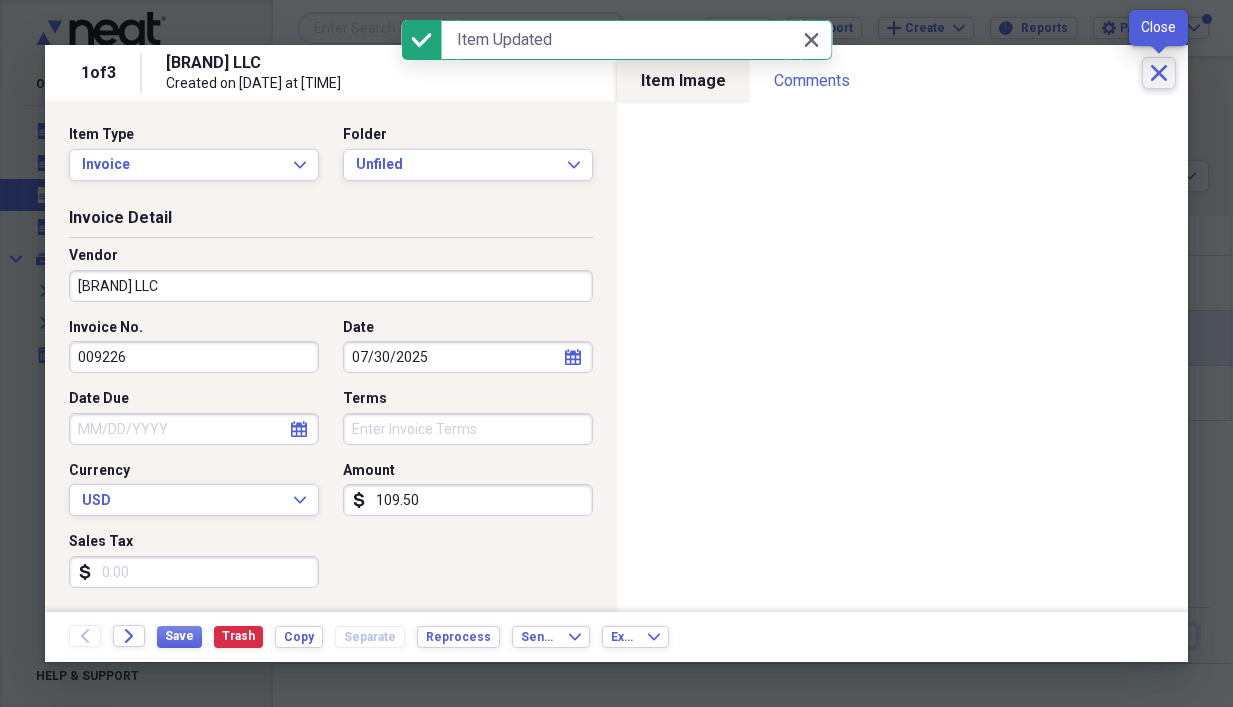 click on "Close" 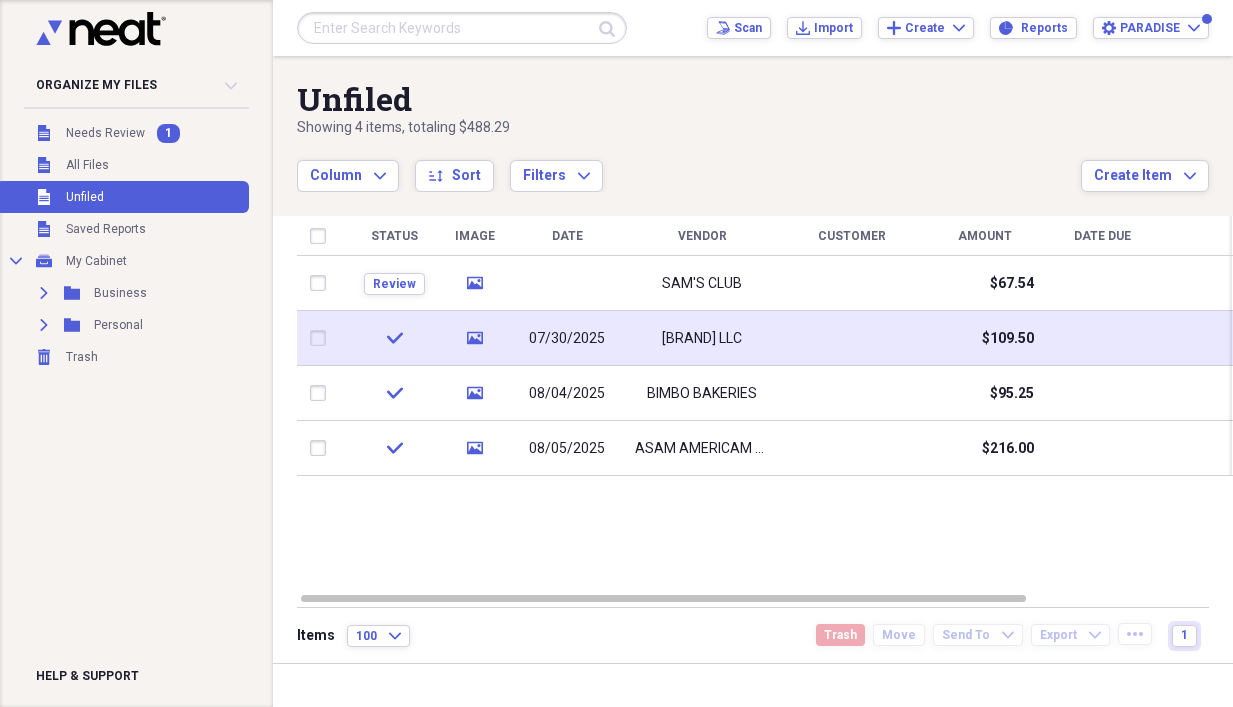 click on "Unfiled Showing 4 items , totaling $488.29 Column Expand sort Sort Filters  Expand Create Item Expand" at bounding box center [753, 124] 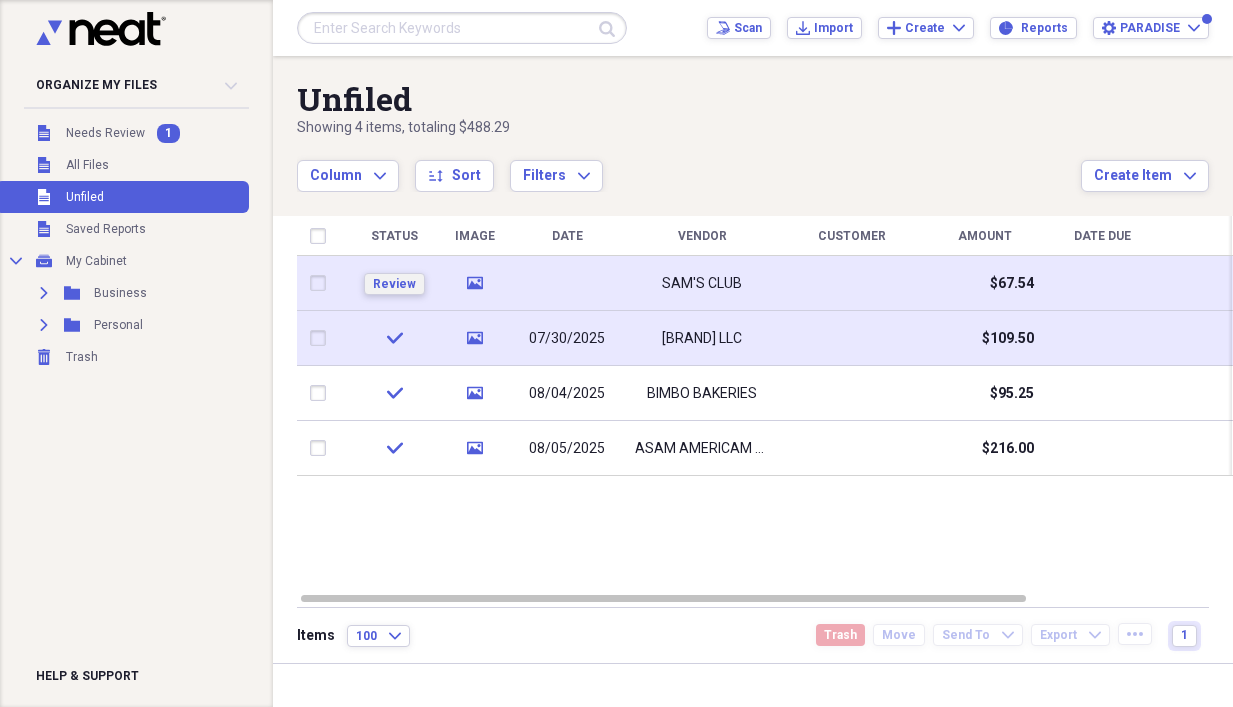 click on "Review" at bounding box center (394, 284) 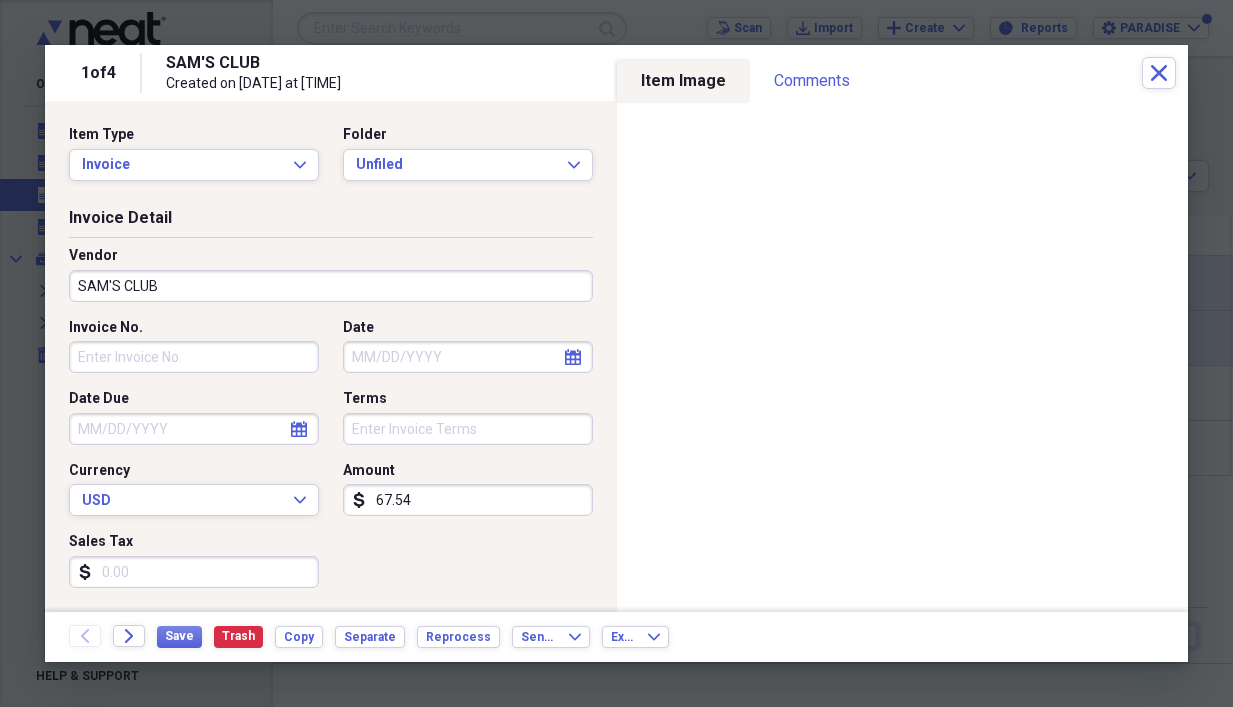 click on "Invoice No." at bounding box center (194, 357) 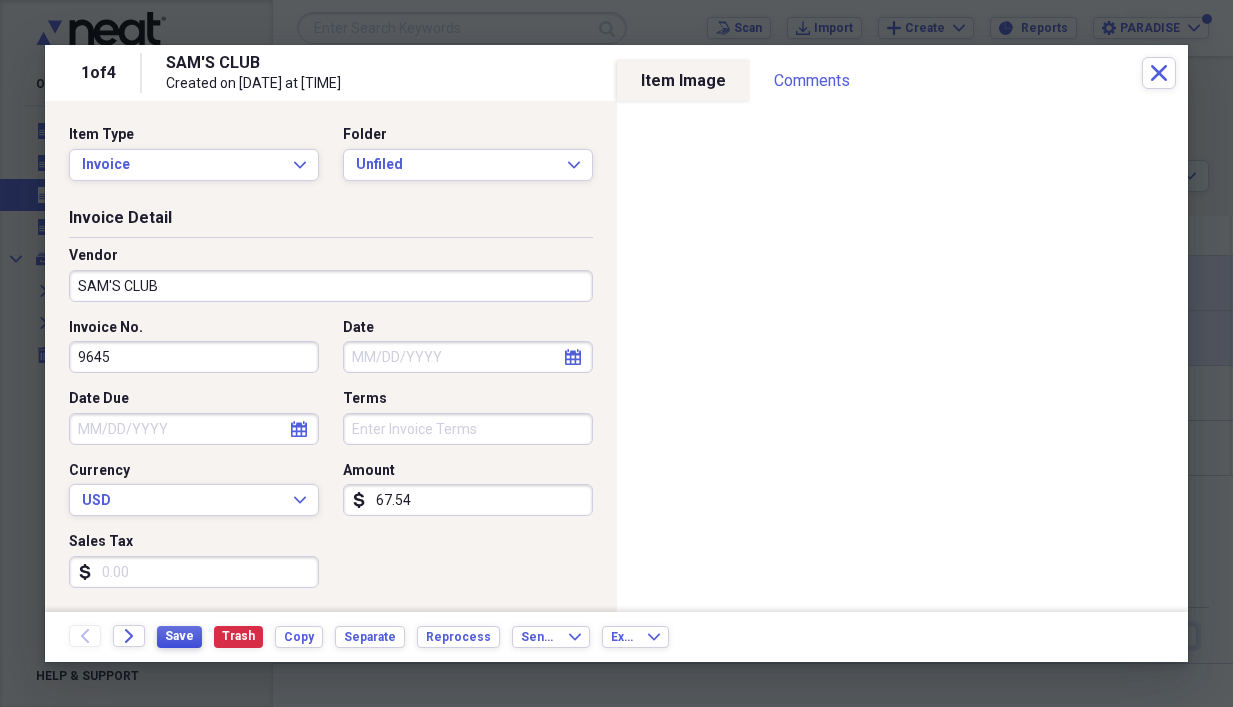 type on "9645" 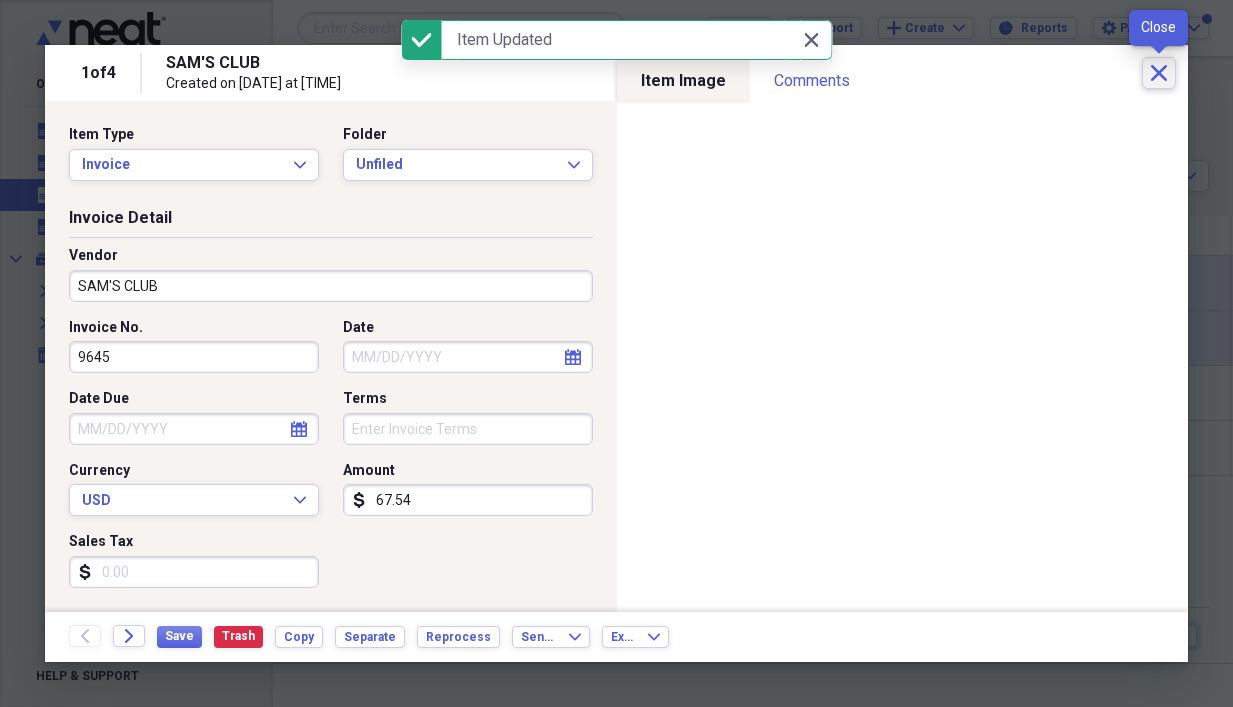 click on "Close" at bounding box center (1159, 73) 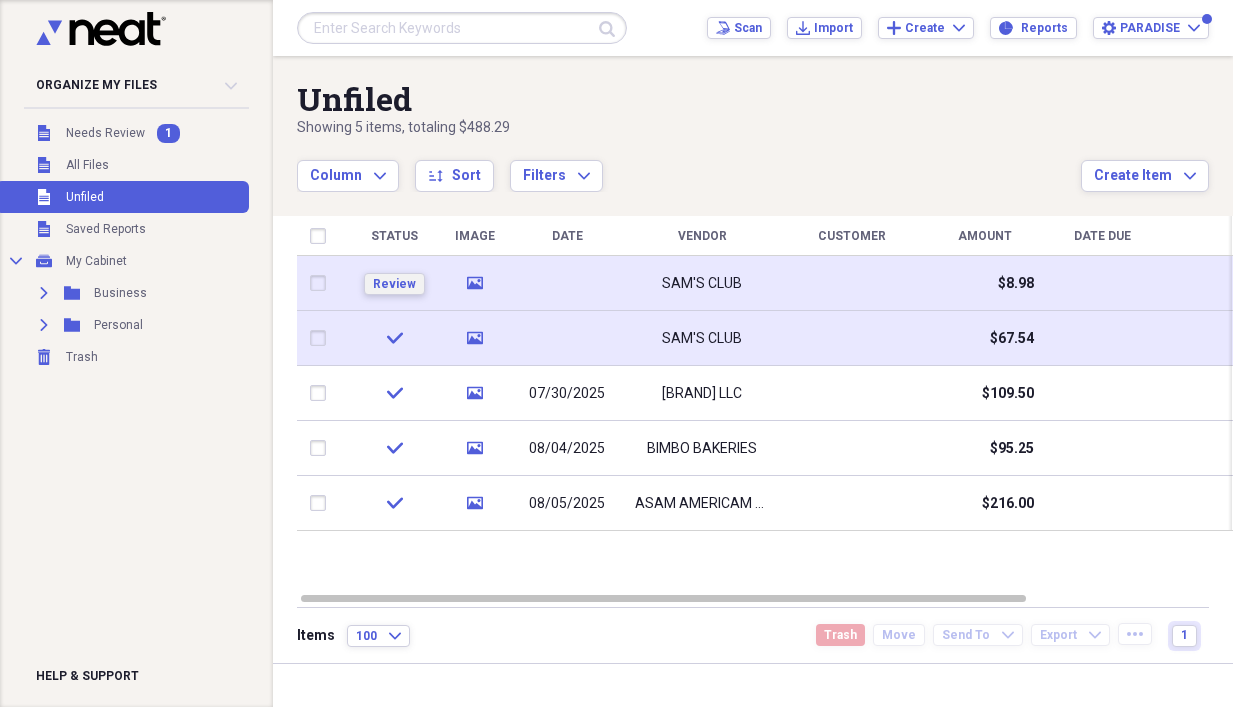 click on "Review" at bounding box center [394, 284] 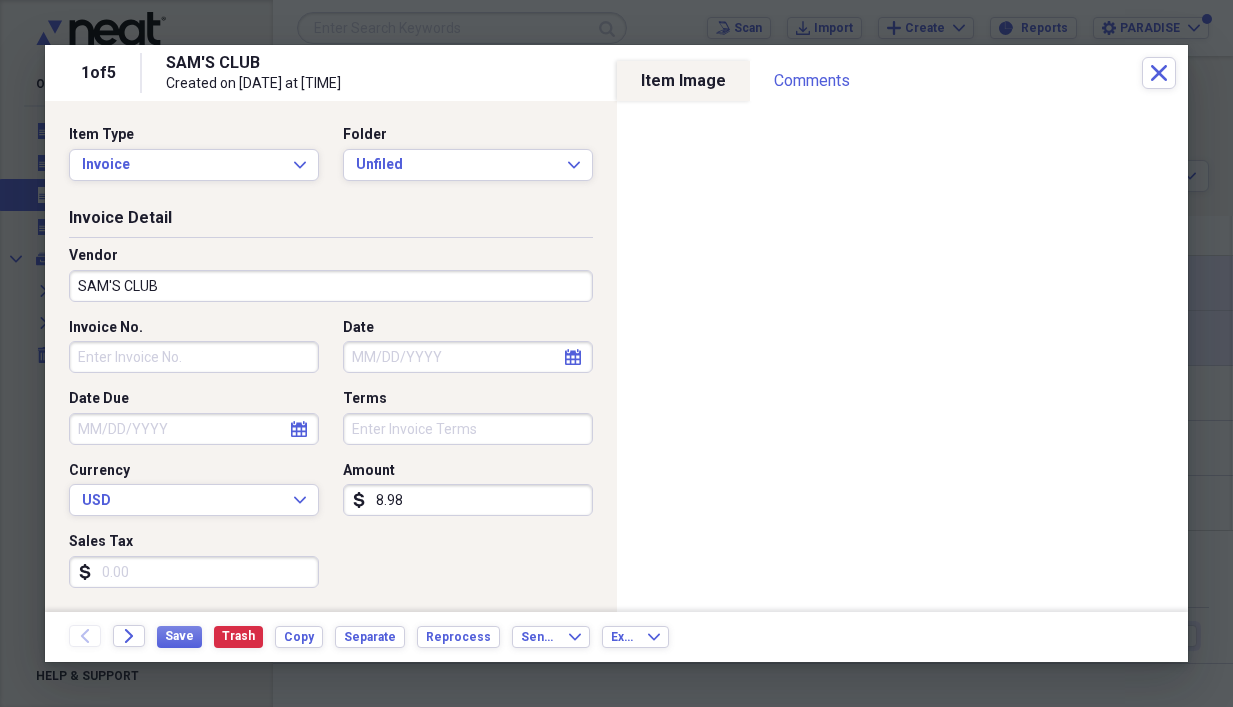 drag, startPoint x: 188, startPoint y: 356, endPoint x: 200, endPoint y: 356, distance: 12 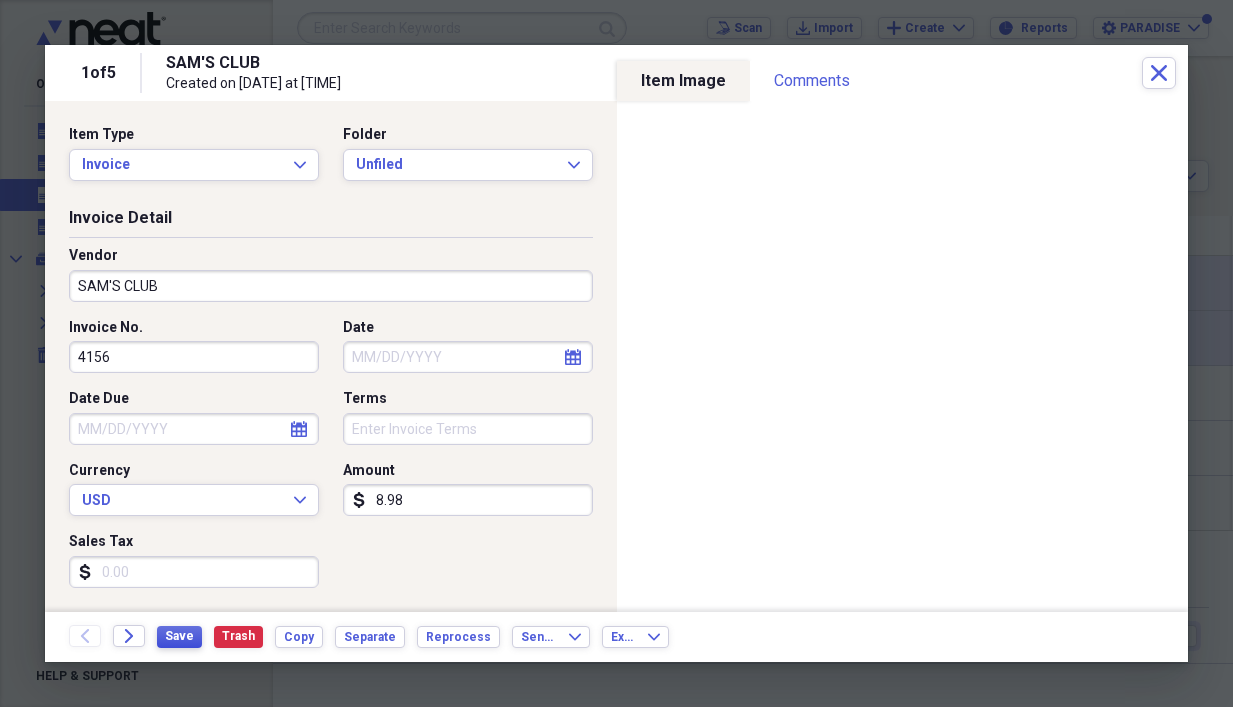 type on "4156" 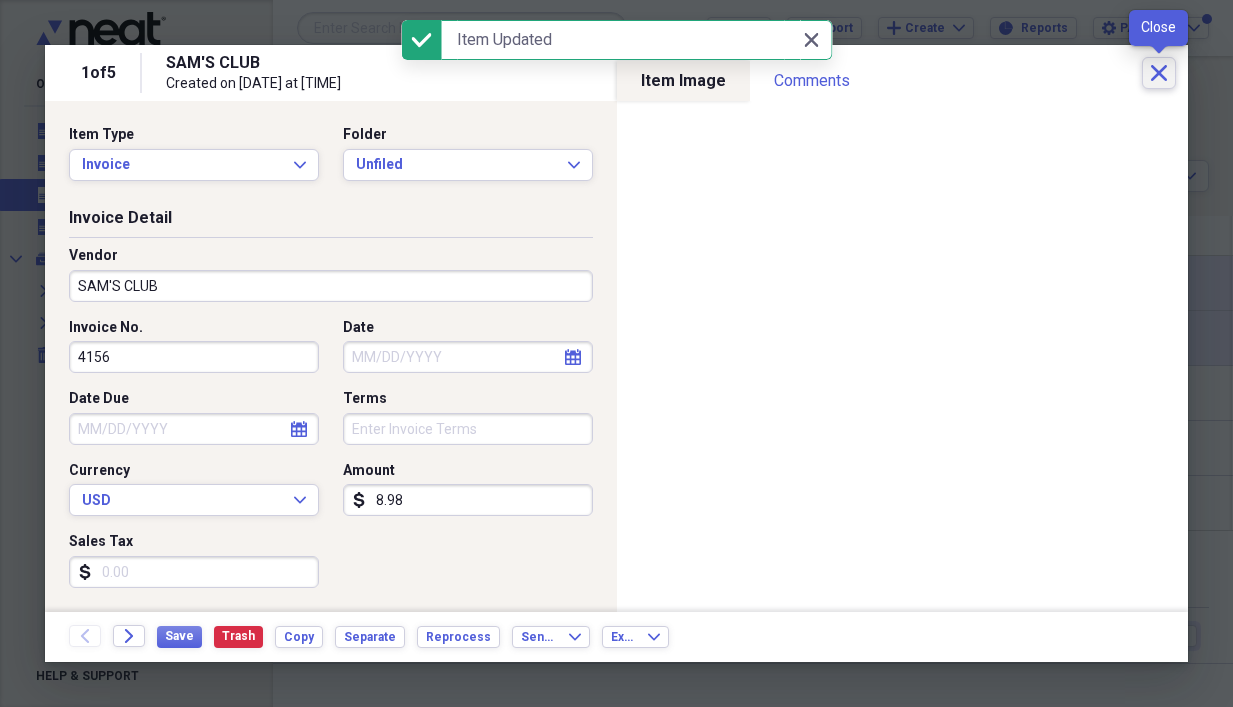 click 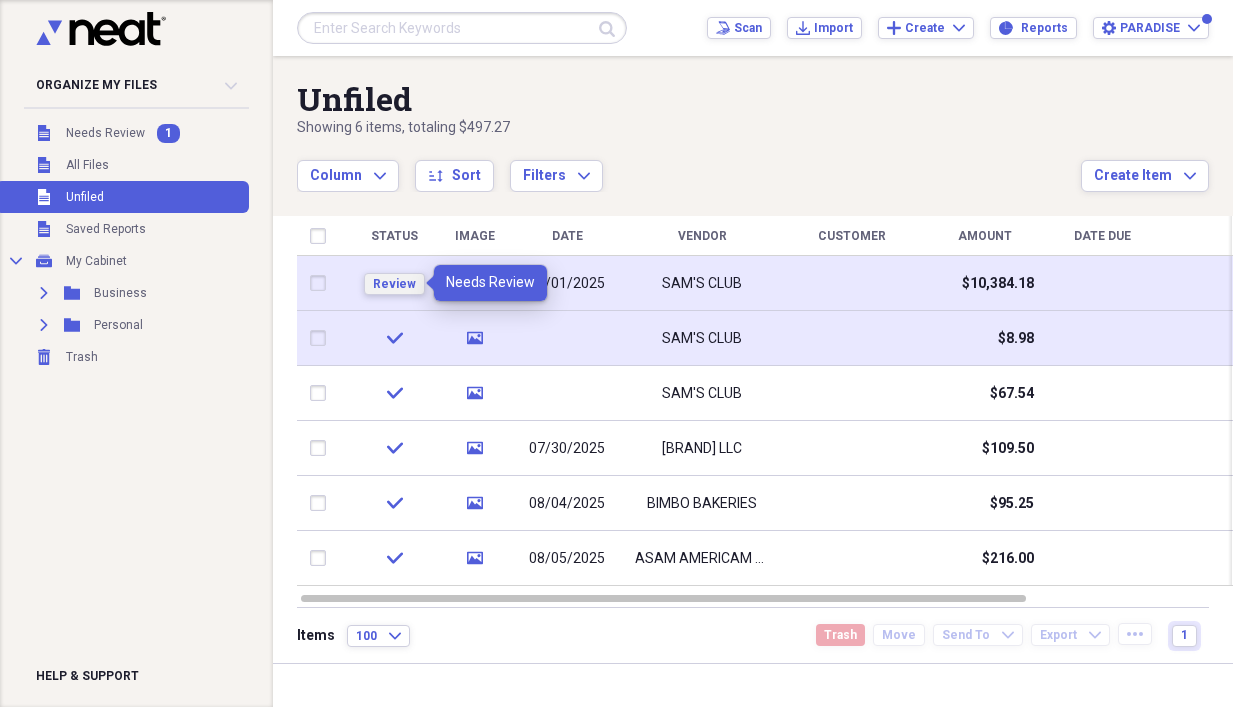 click on "Review" at bounding box center [394, 284] 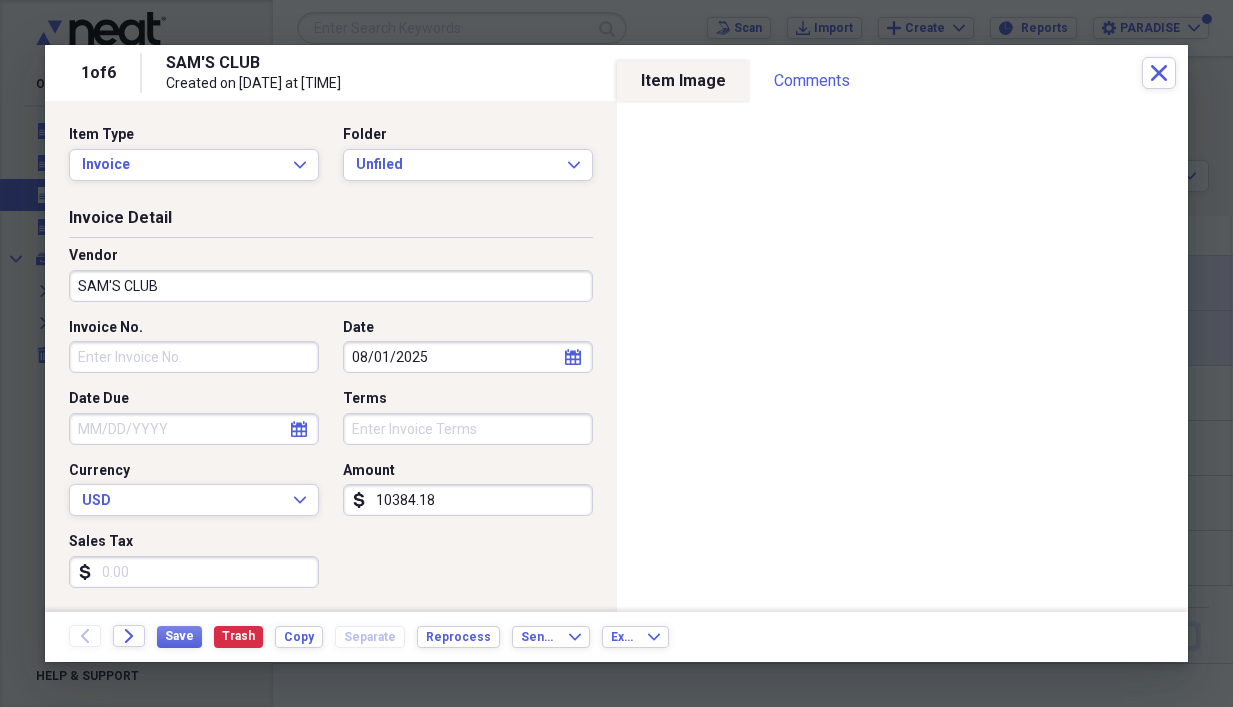 click on "Invoice No." at bounding box center (194, 357) 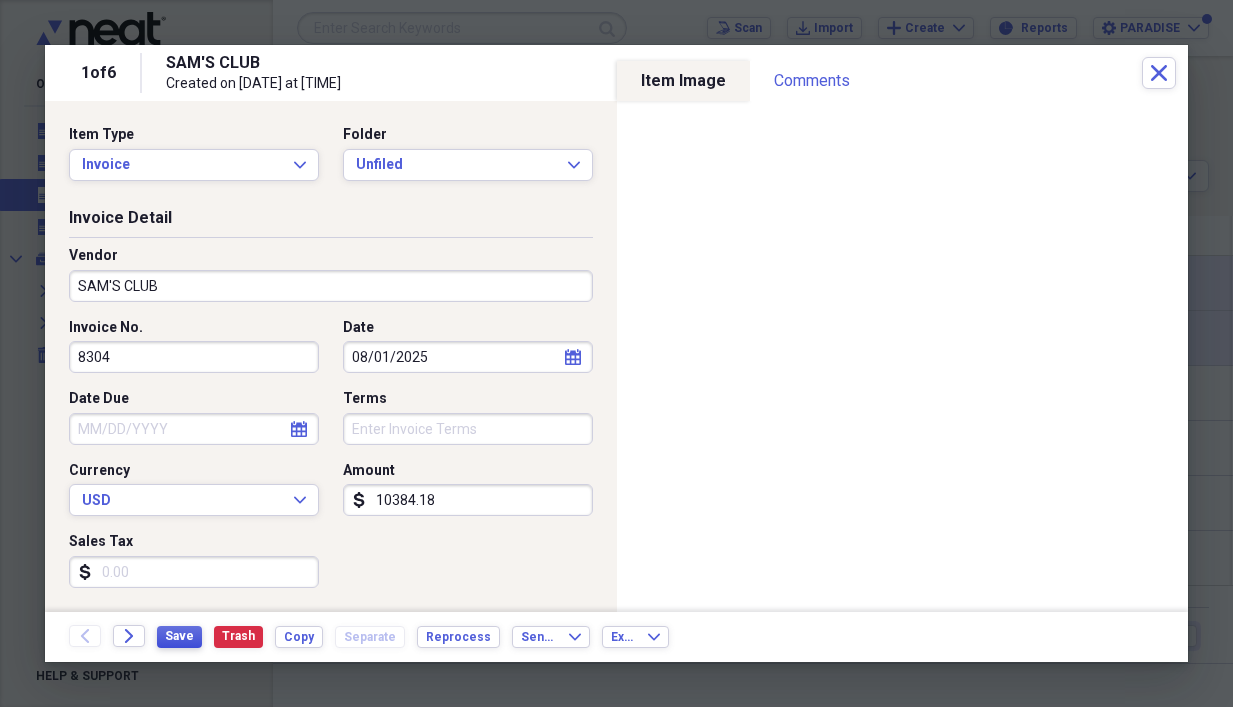 type on "8304" 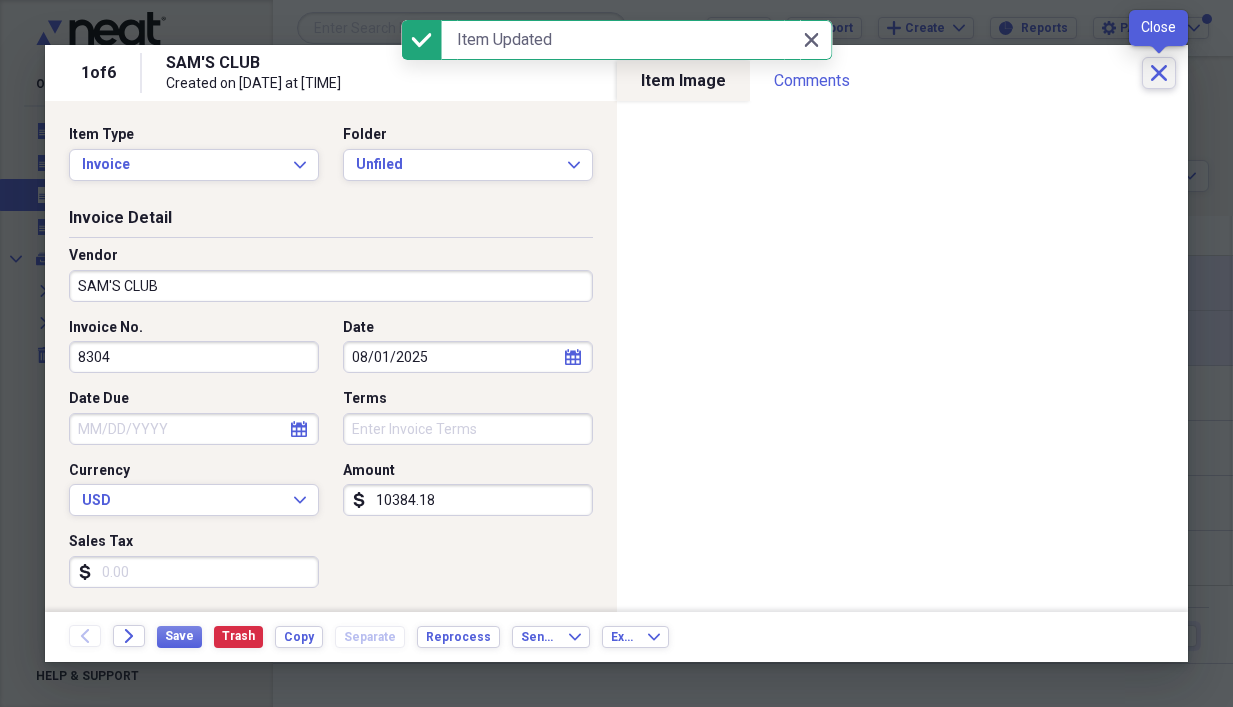 click on "Close" 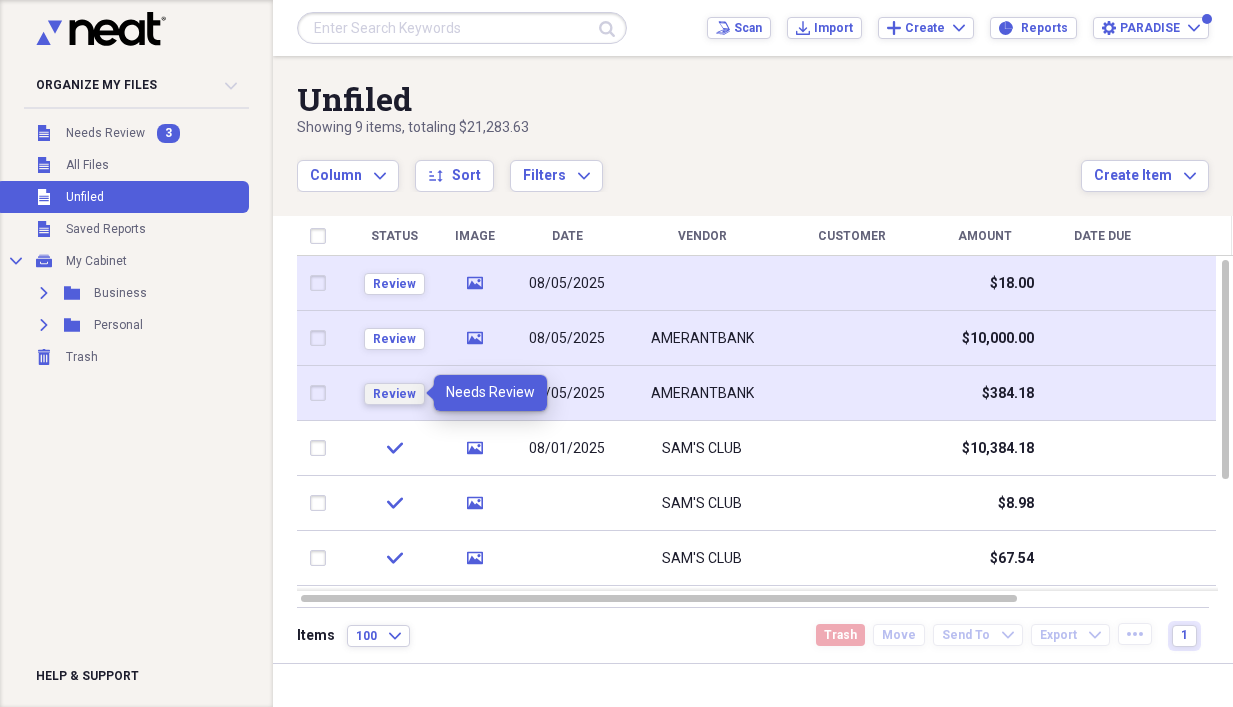 click on "Review" at bounding box center [394, 394] 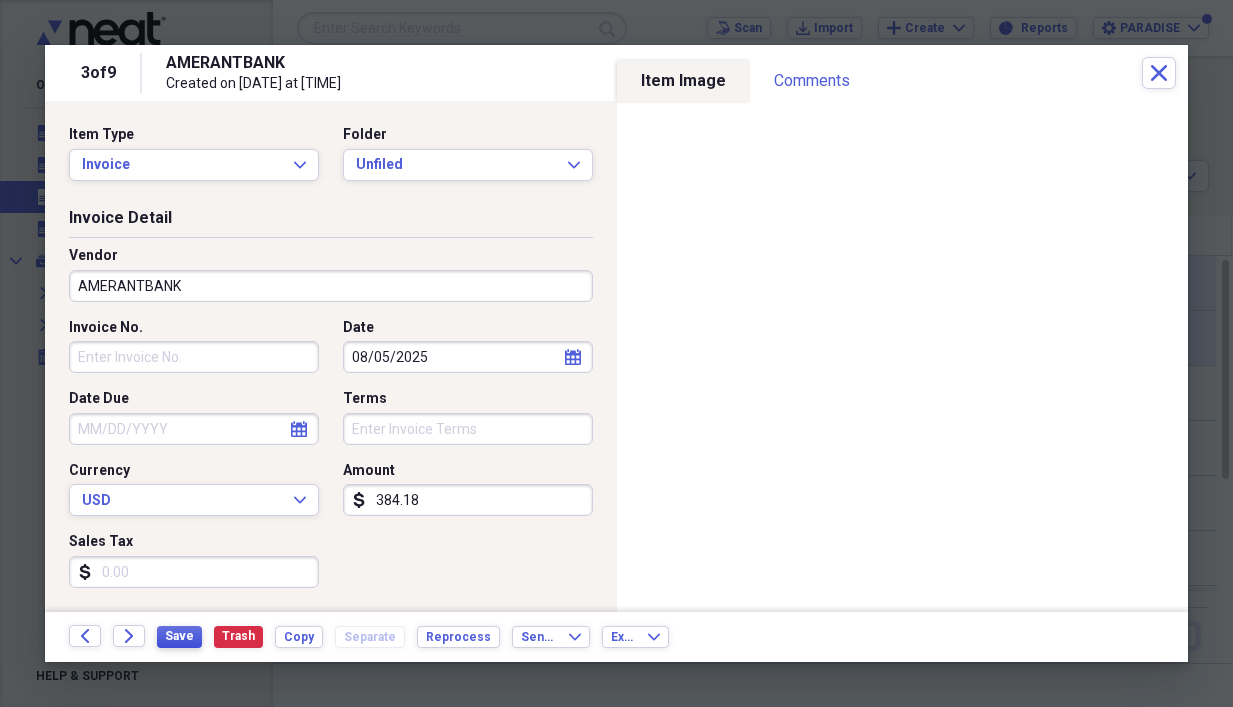 click on "Save" at bounding box center [179, 636] 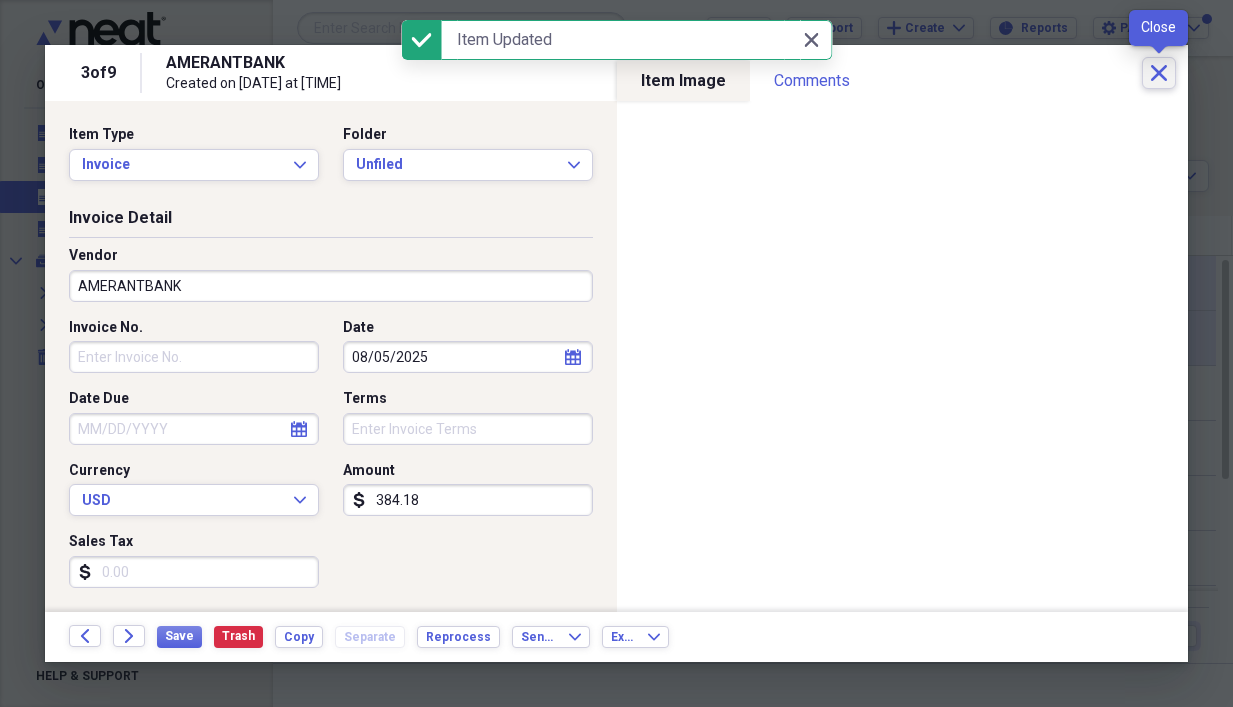 click on "Close" at bounding box center (1159, 73) 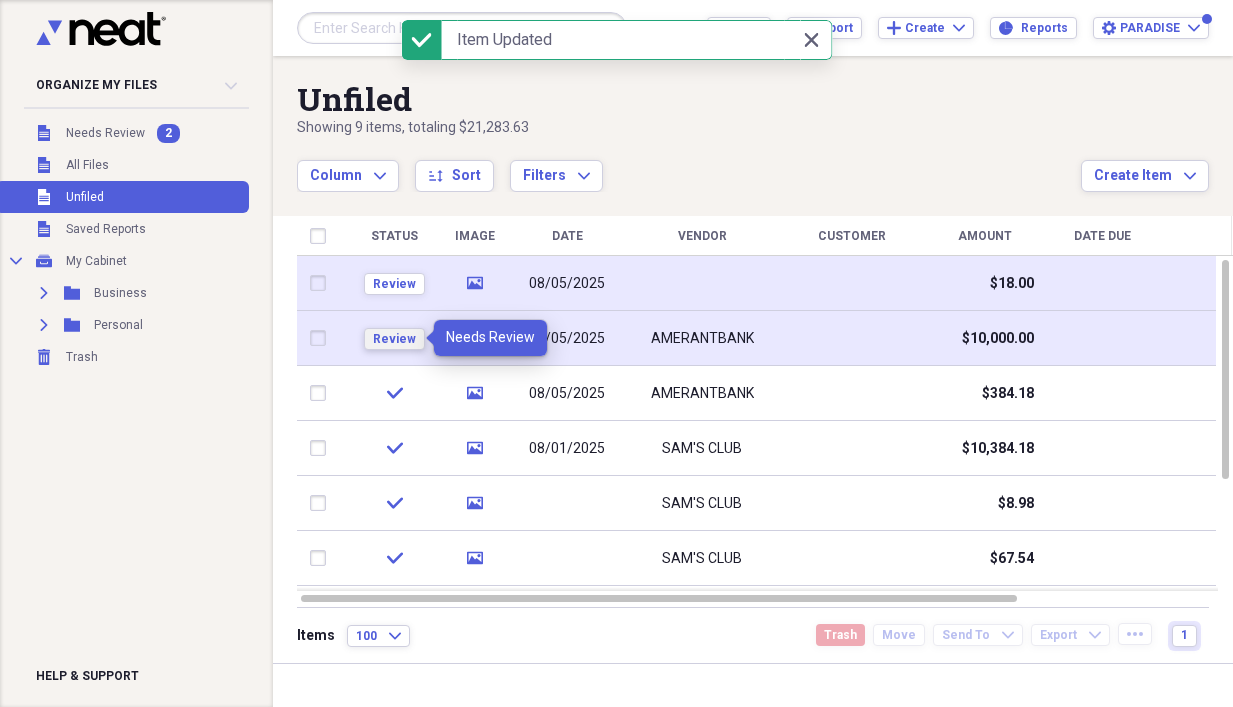 click on "Review" at bounding box center [394, 339] 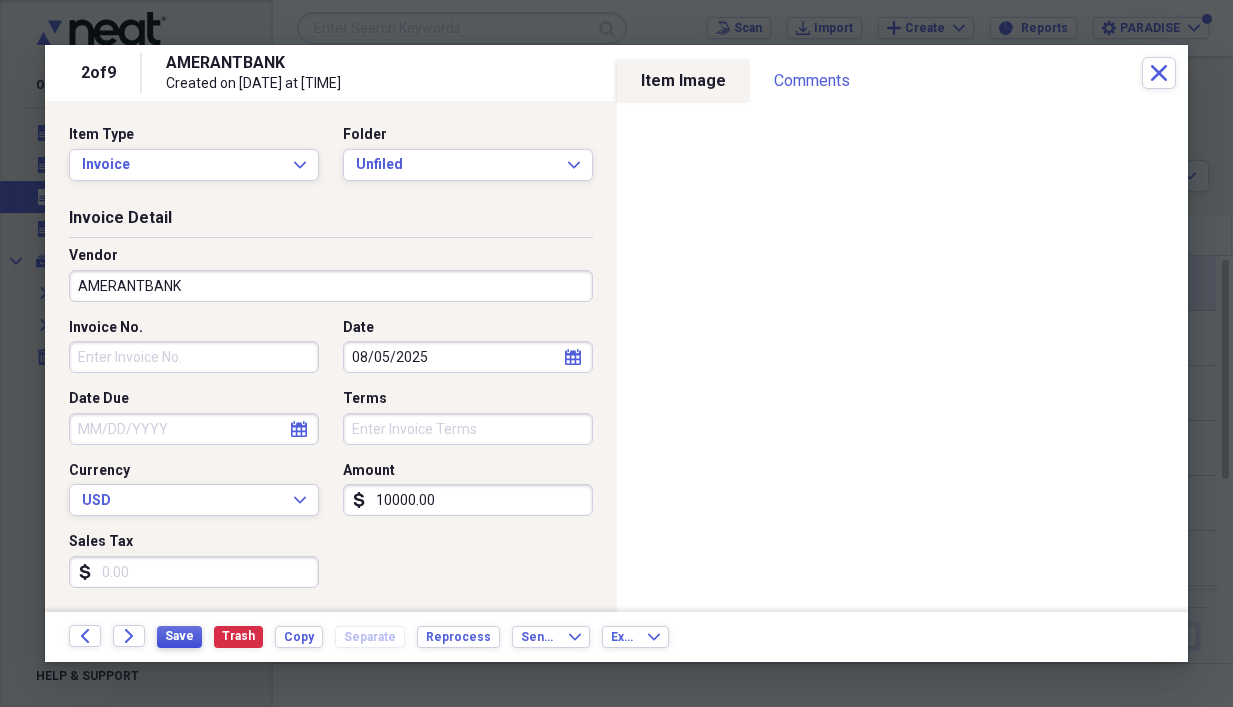 click on "Save" at bounding box center (179, 637) 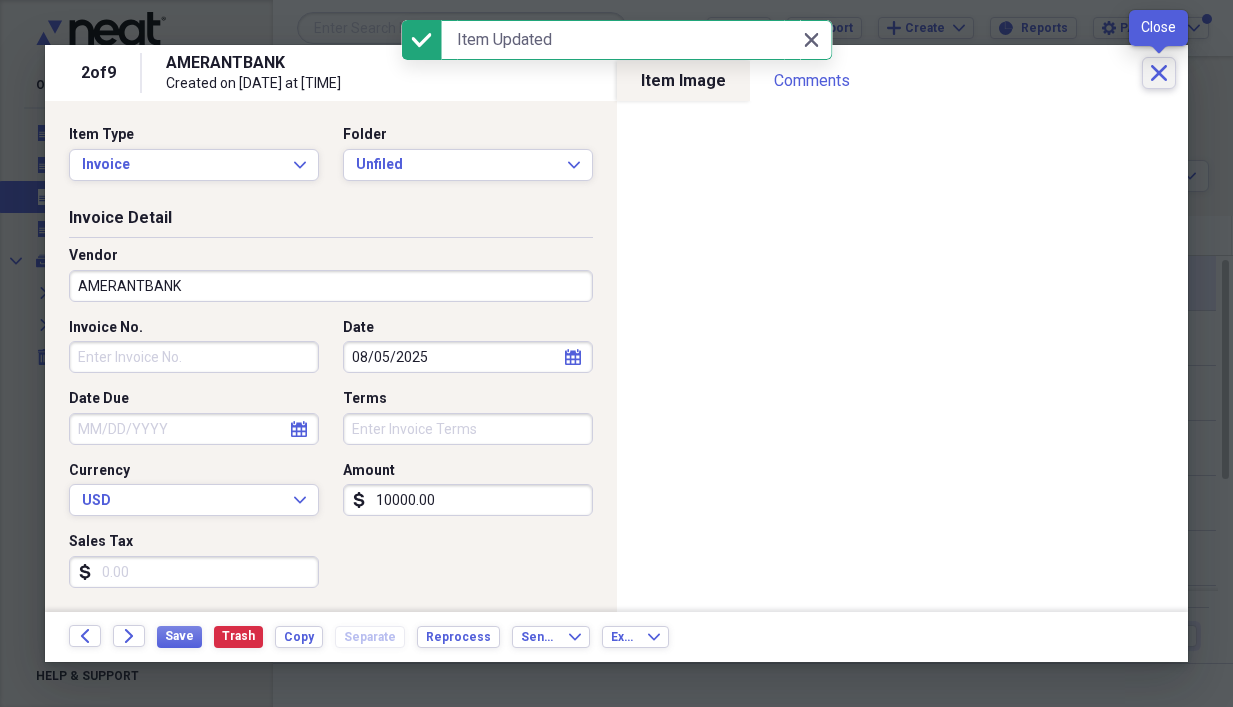 drag, startPoint x: 1163, startPoint y: 71, endPoint x: 1153, endPoint y: 78, distance: 12.206555 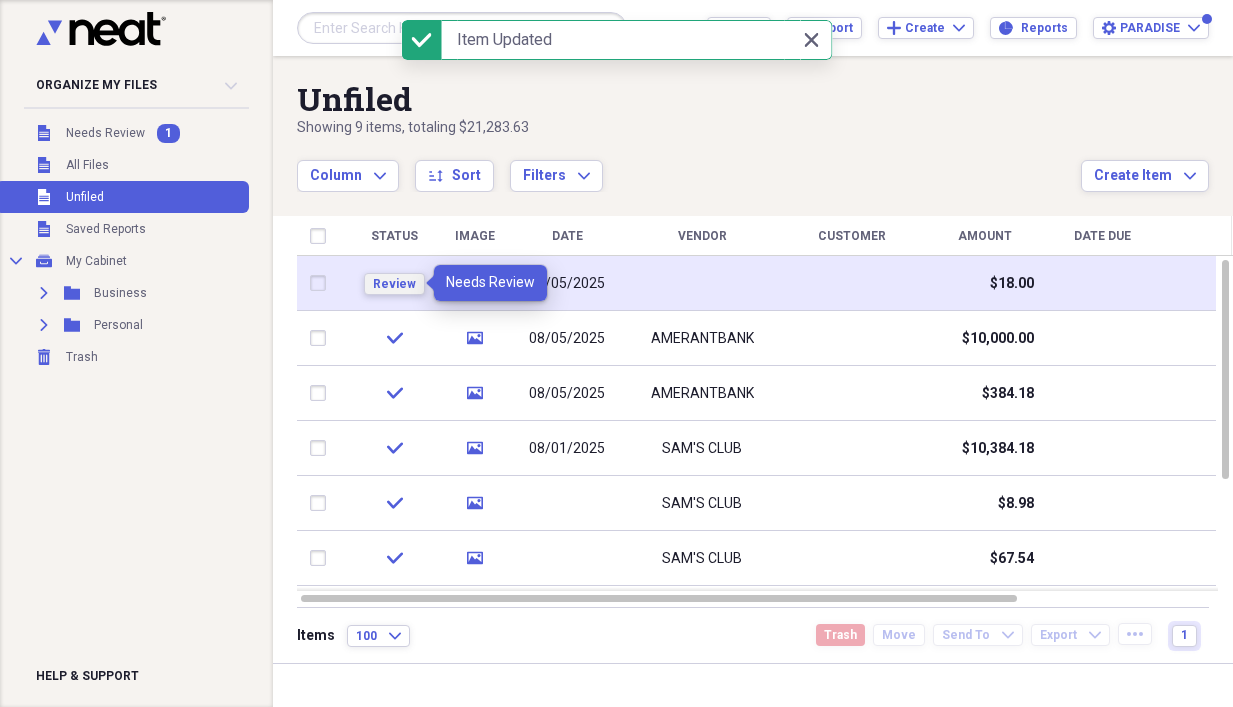 click on "Review" at bounding box center [394, 284] 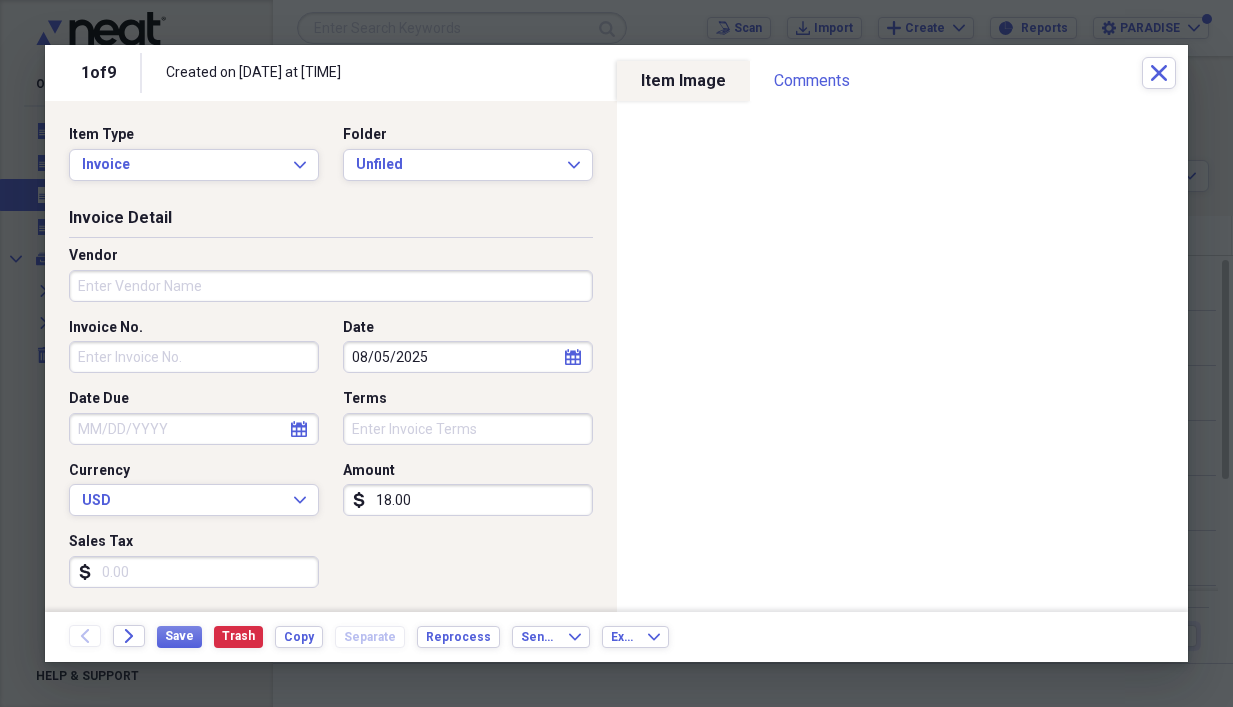 click on "18.00" at bounding box center (468, 500) 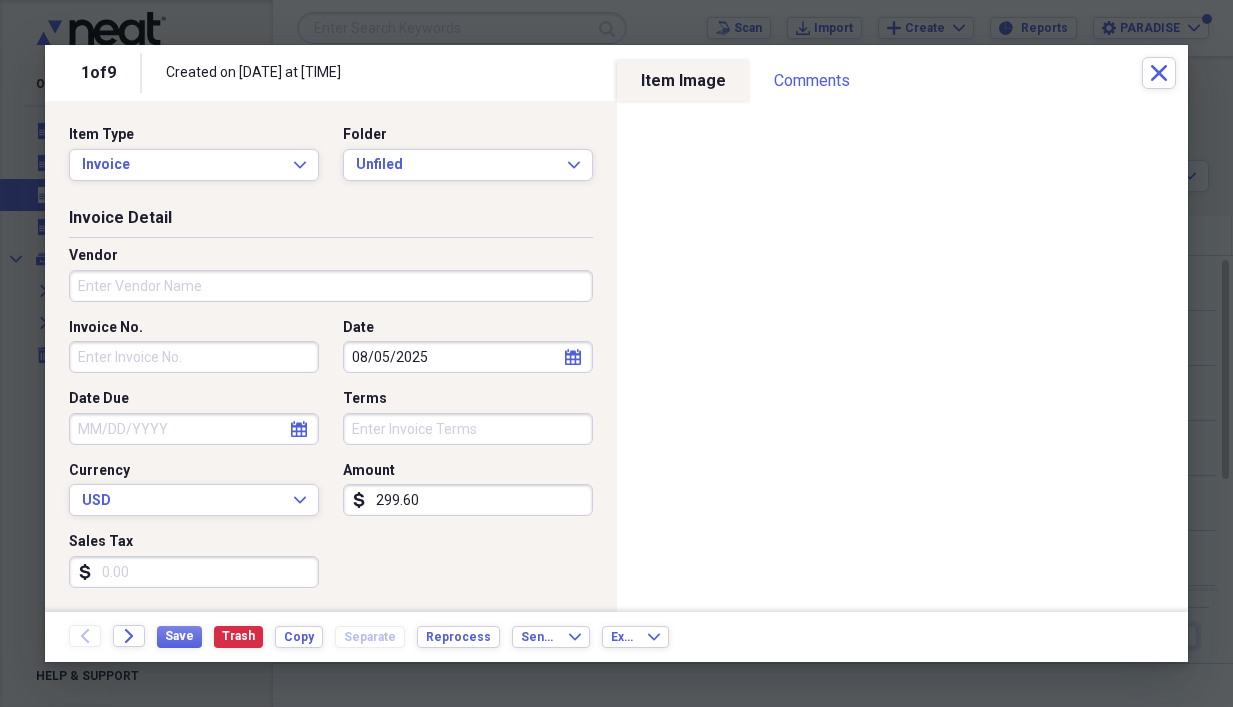 type on "299.60" 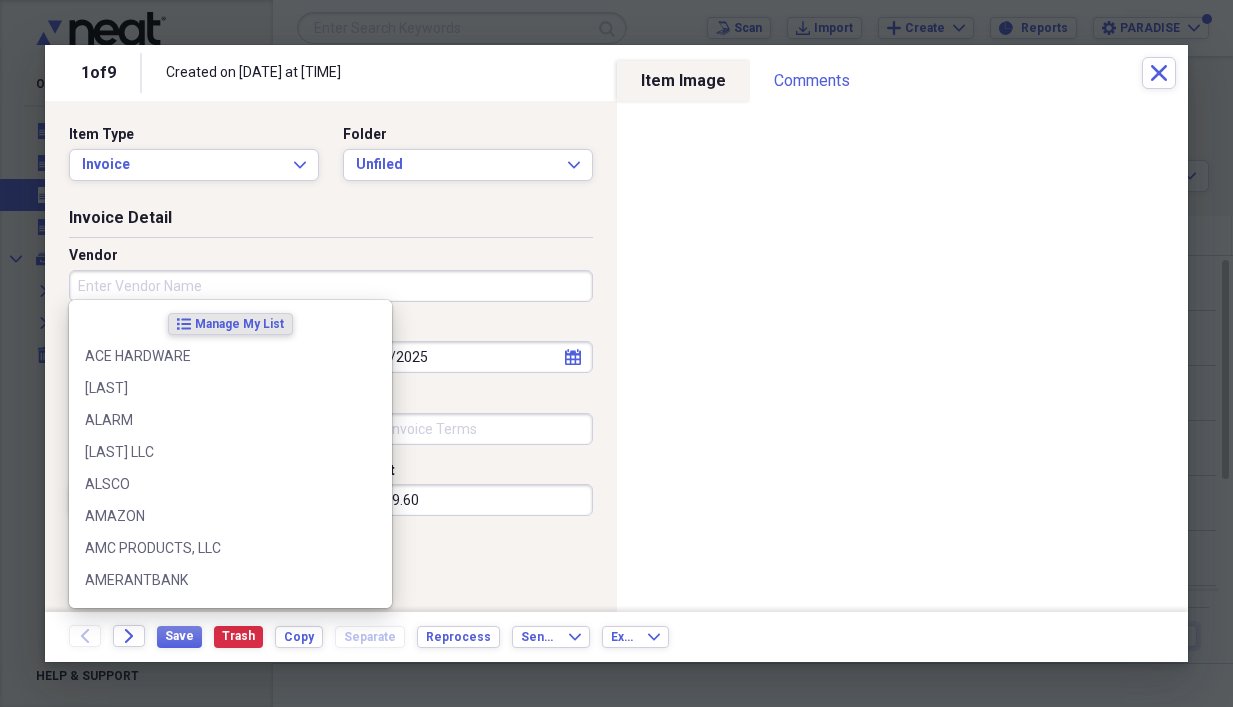 click on "Vendor" at bounding box center [331, 286] 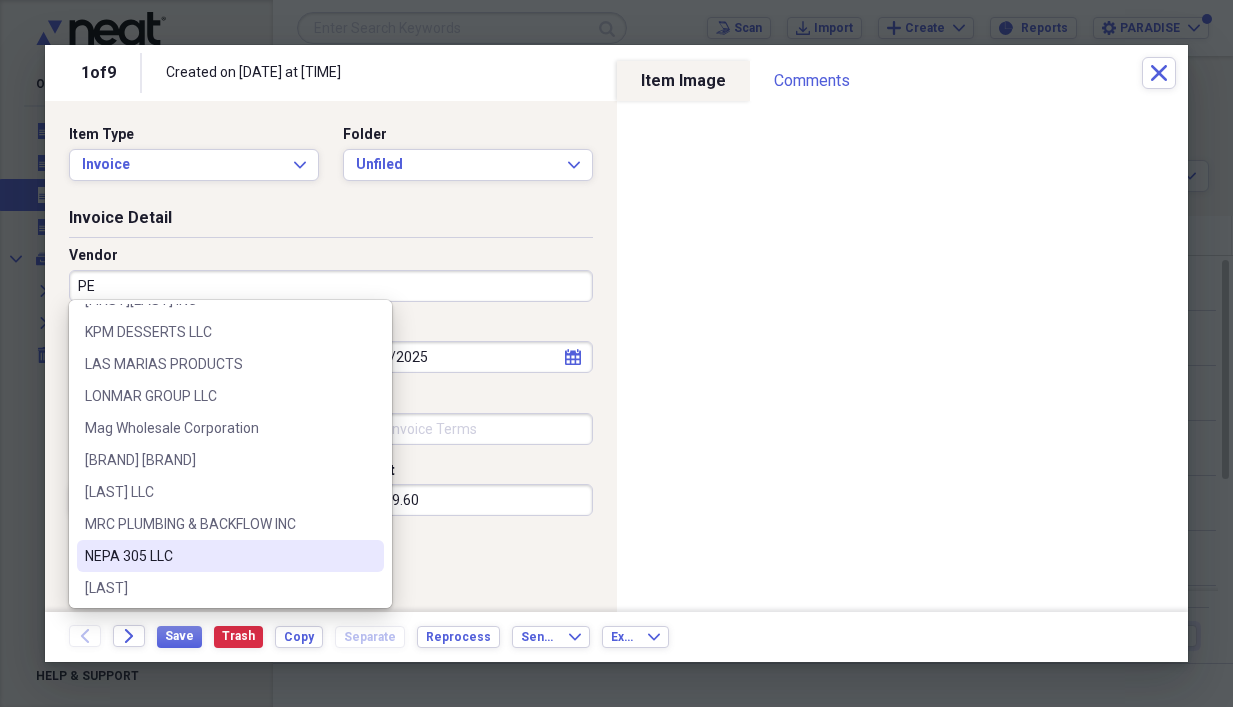 scroll, scrollTop: 0, scrollLeft: 0, axis: both 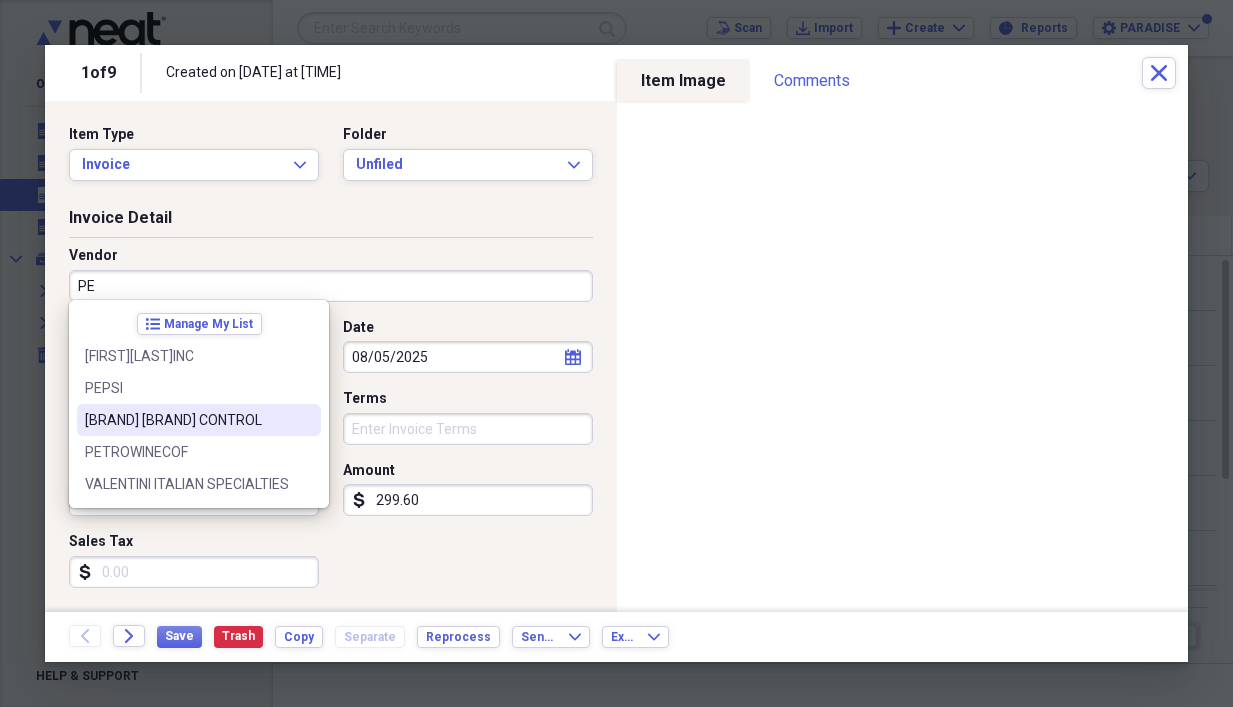 click on "[BRAND] [BRAND] CONTROL" at bounding box center (187, 420) 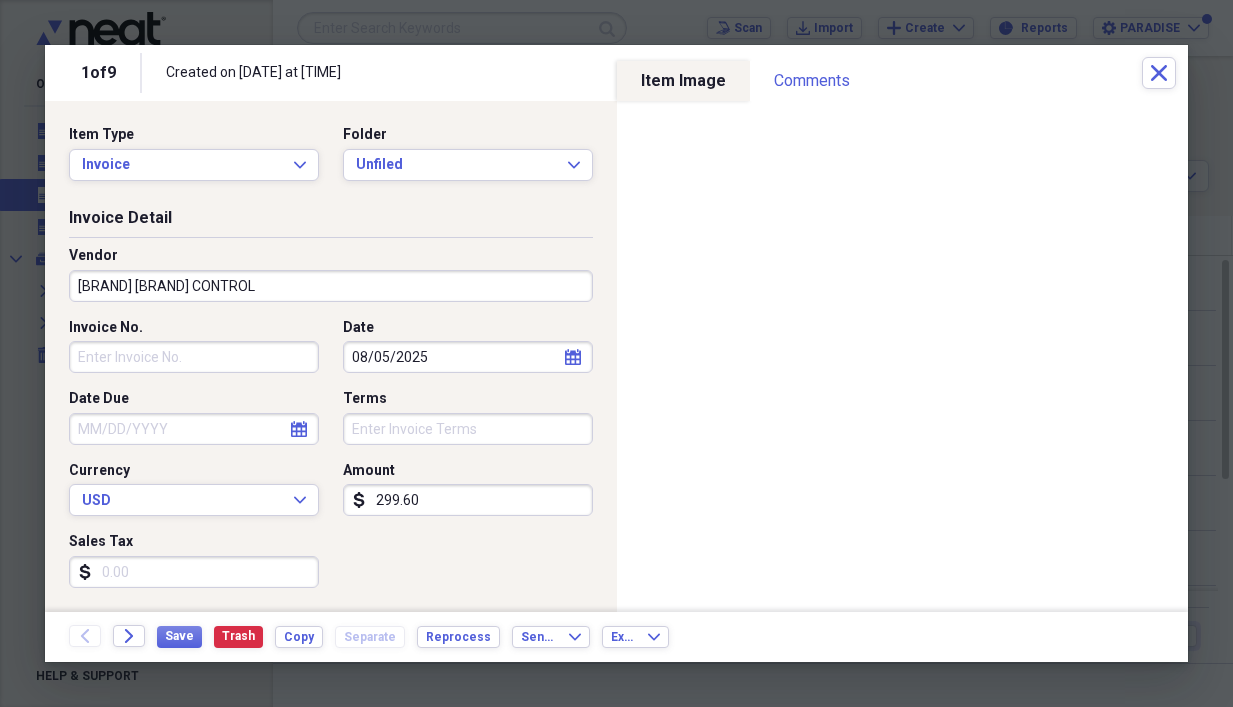 type on "MAINTENANCE" 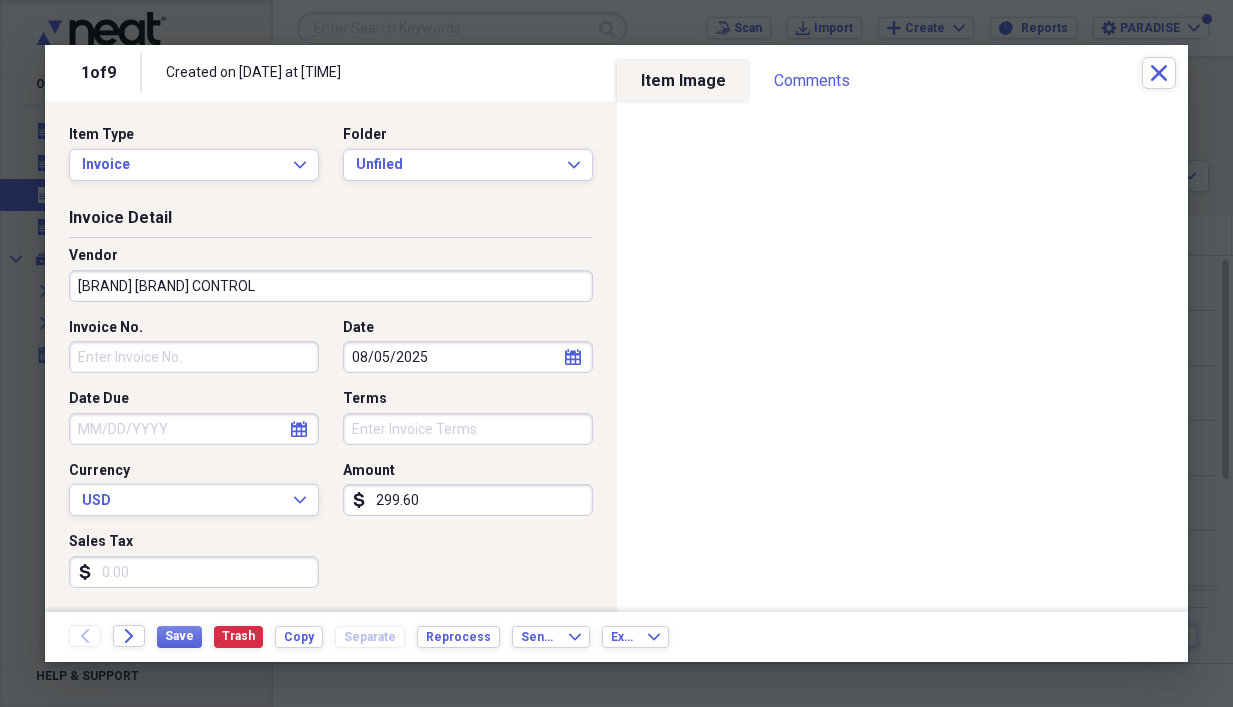 click on "Invoice No." at bounding box center [194, 357] 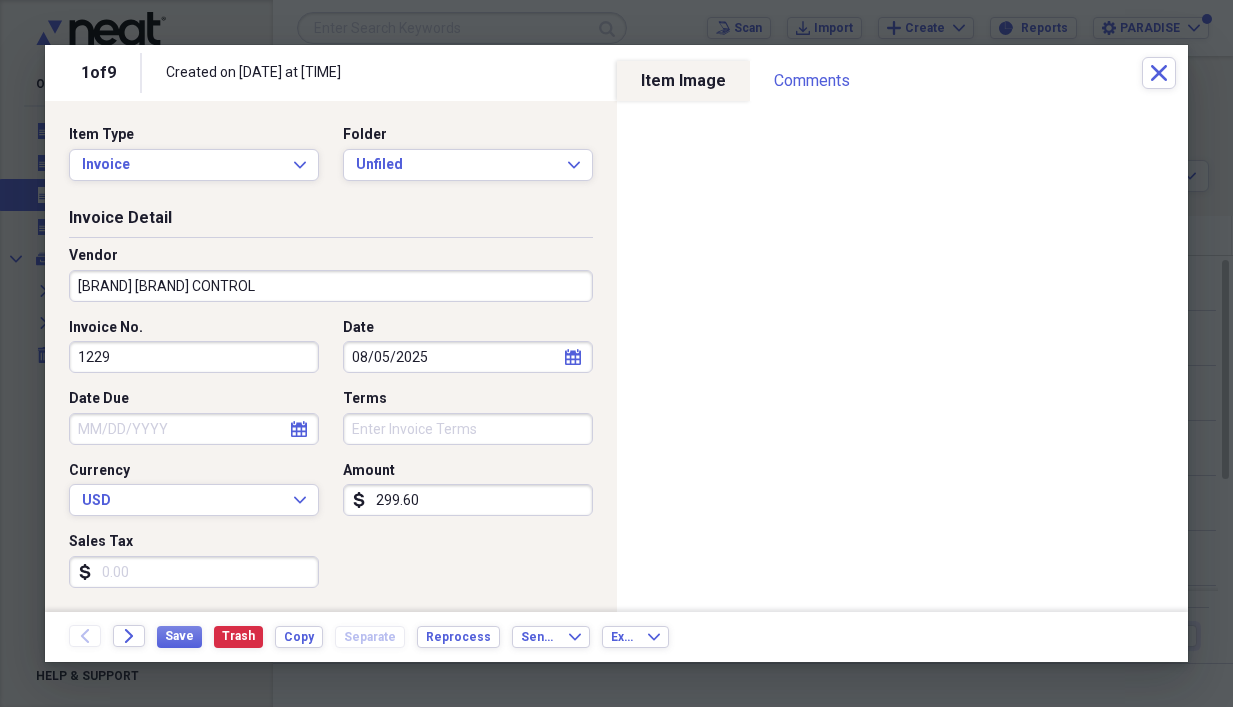 type on "1229" 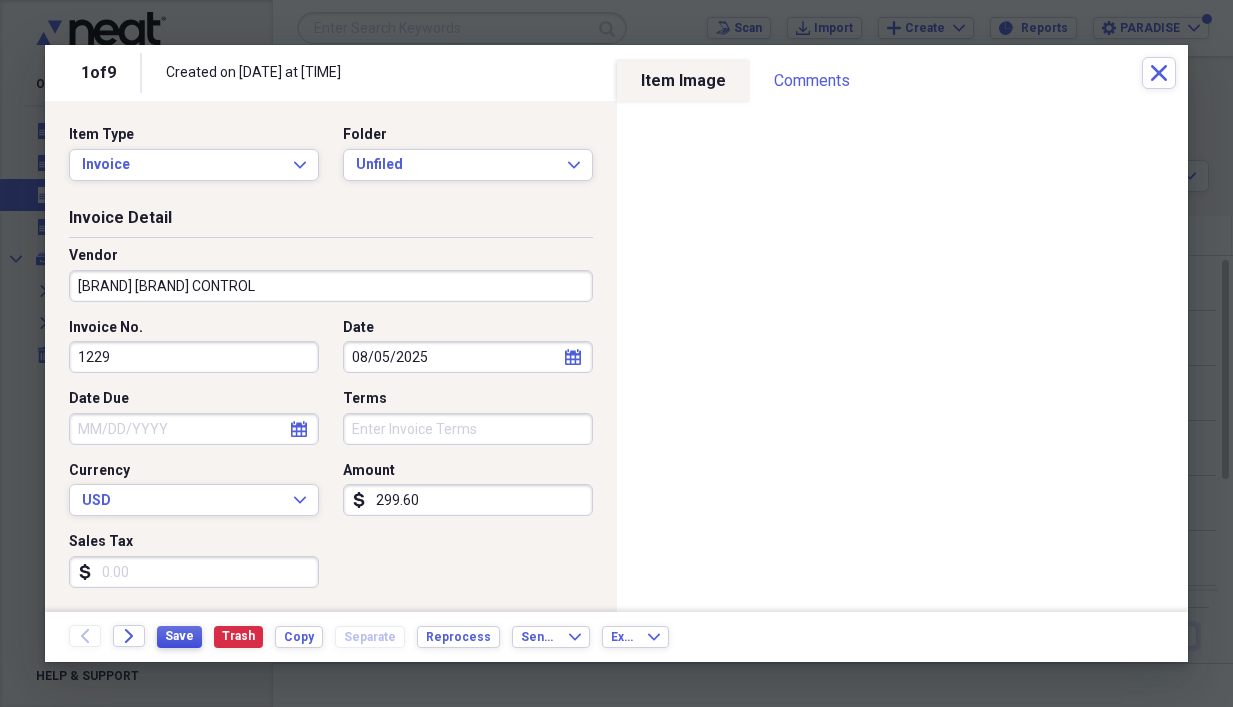 click on "Save" at bounding box center (179, 636) 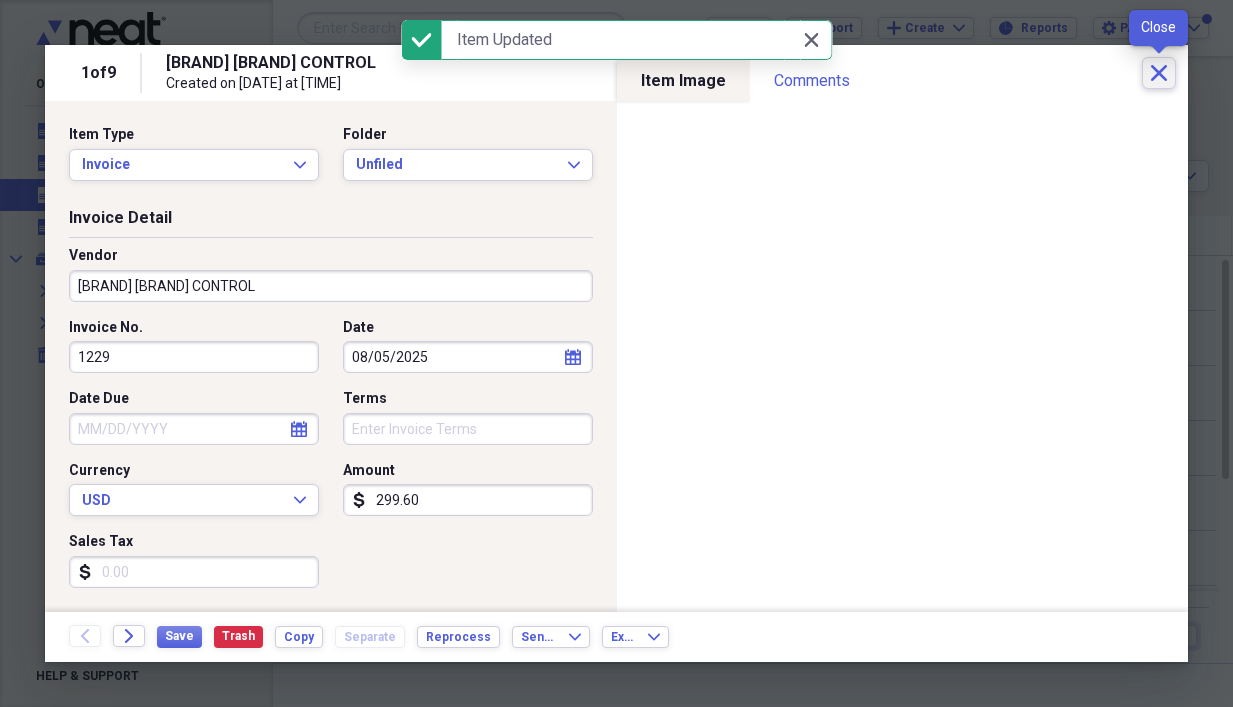 click on "Close" at bounding box center (1159, 73) 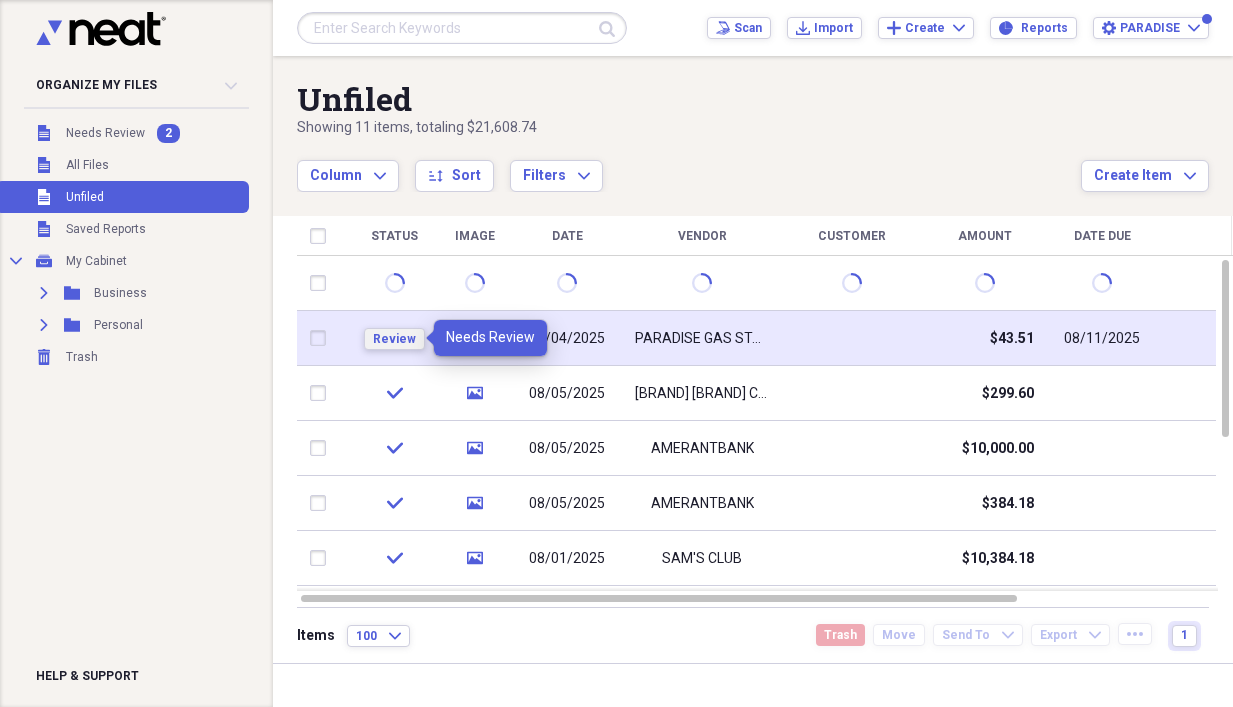 click on "Review" at bounding box center (394, 339) 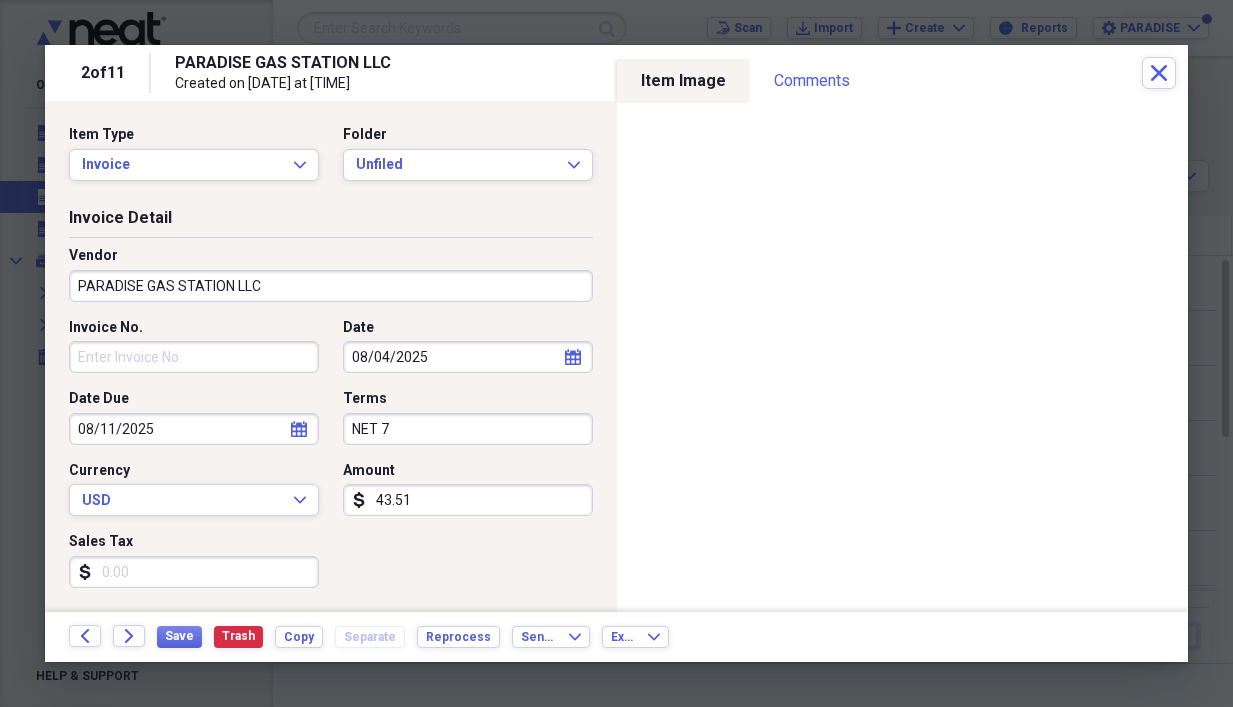 click on "43.51" at bounding box center [468, 500] 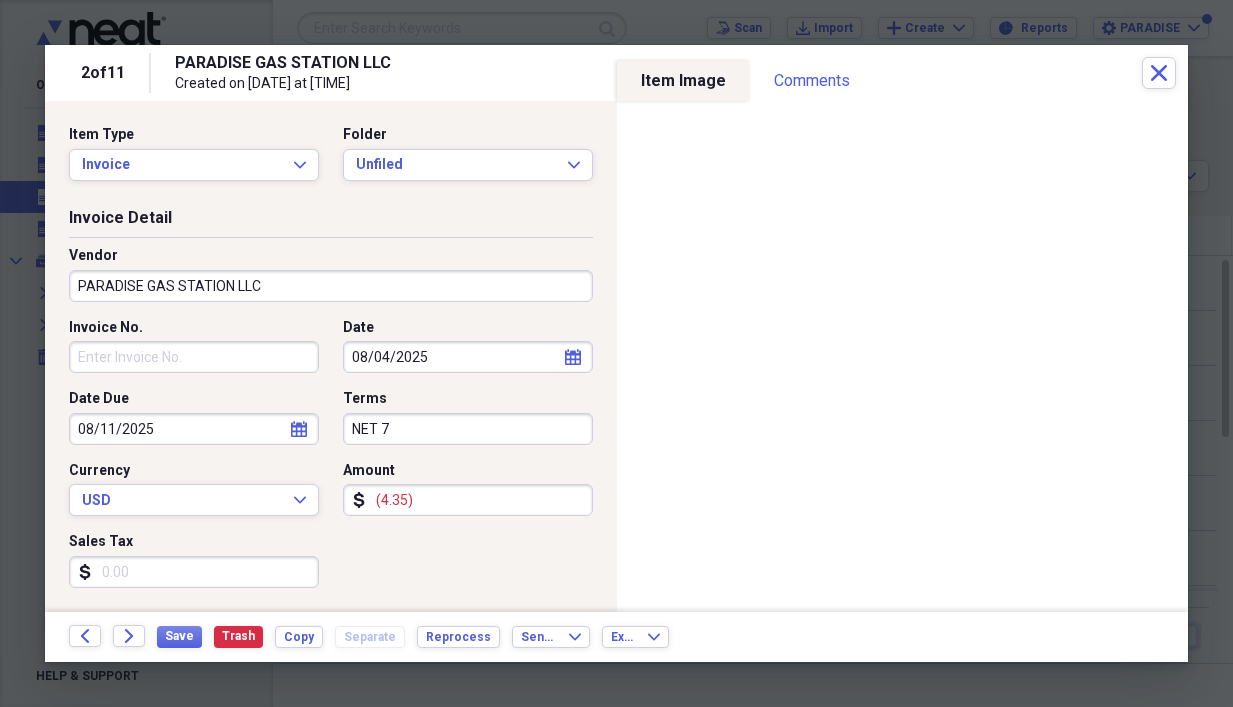 type on "(43.51)" 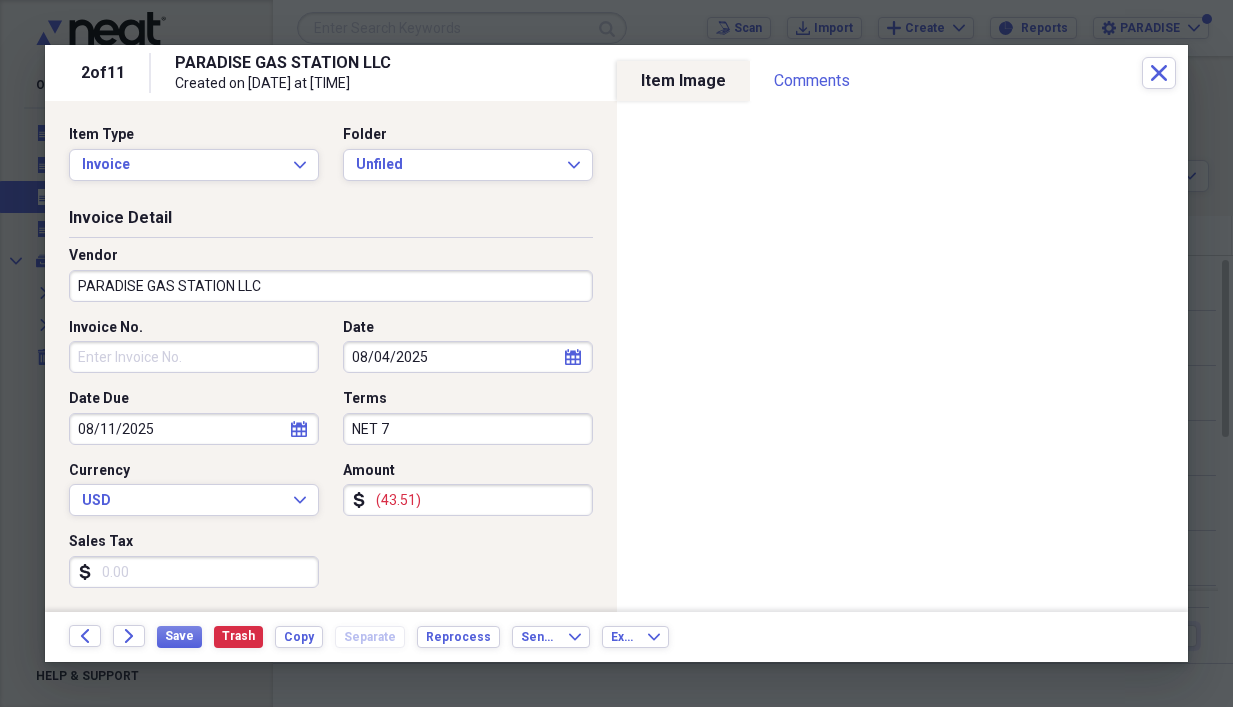 drag, startPoint x: 190, startPoint y: 359, endPoint x: 373, endPoint y: 351, distance: 183.17477 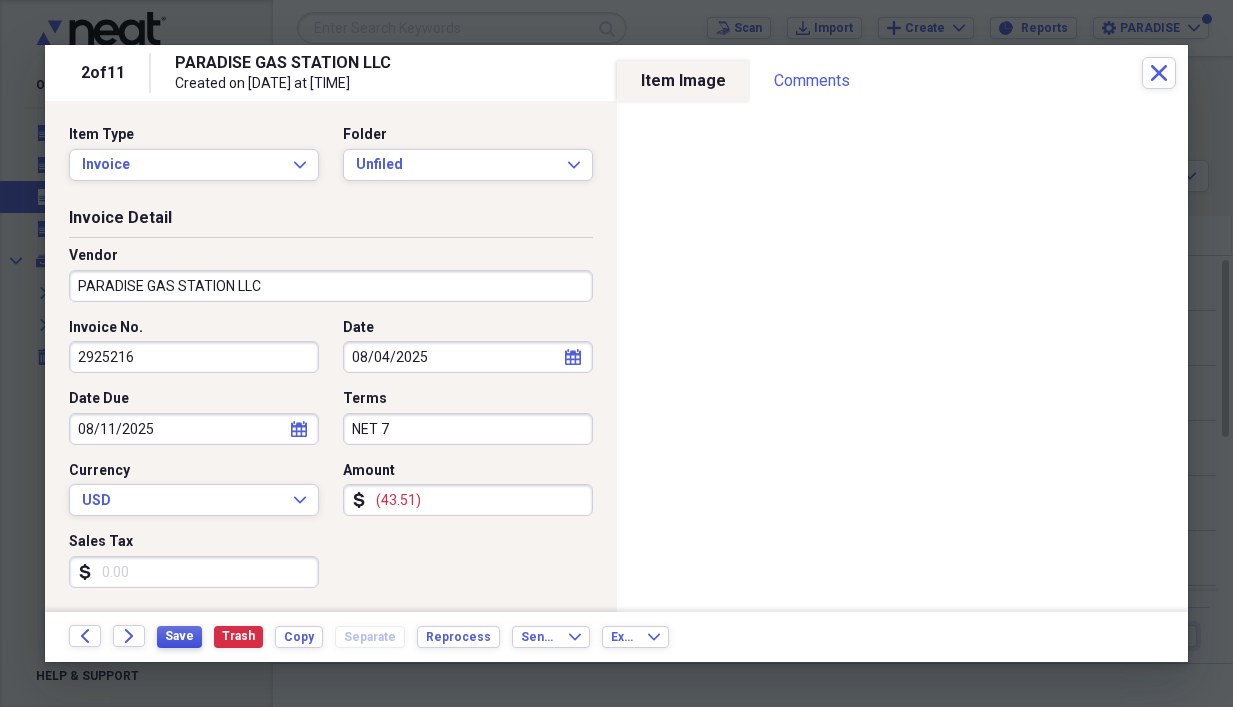 type on "2925216" 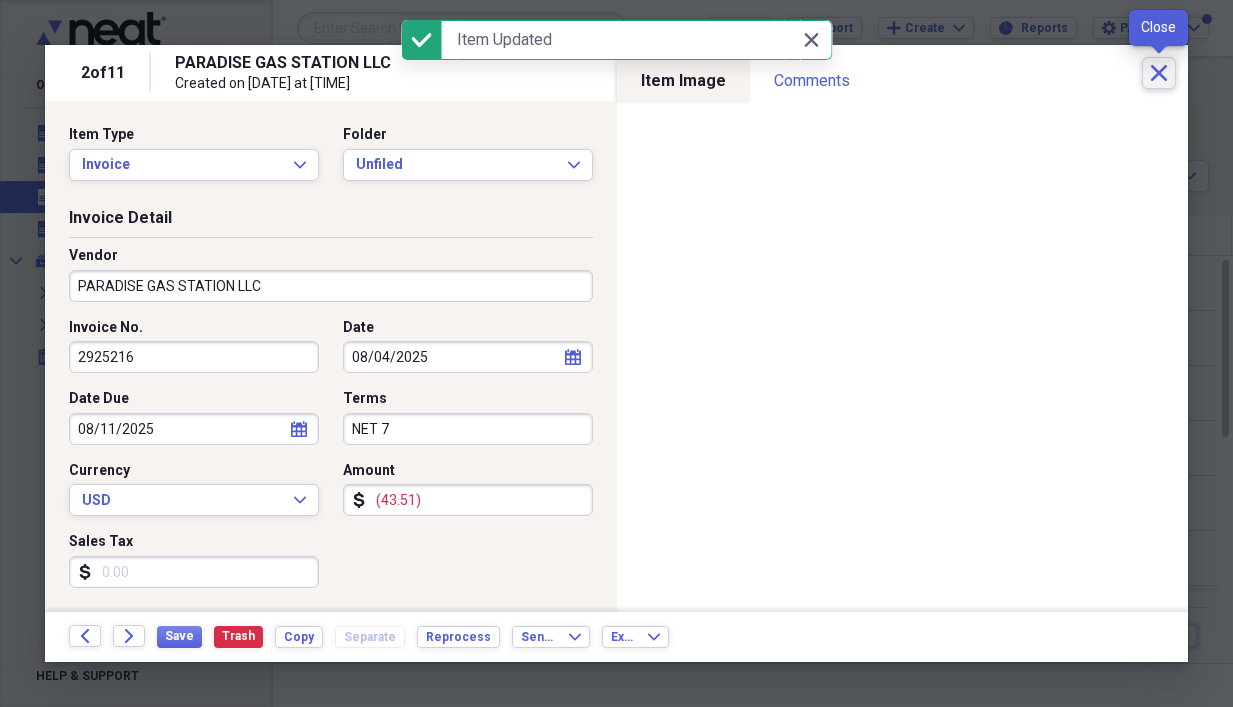 click 